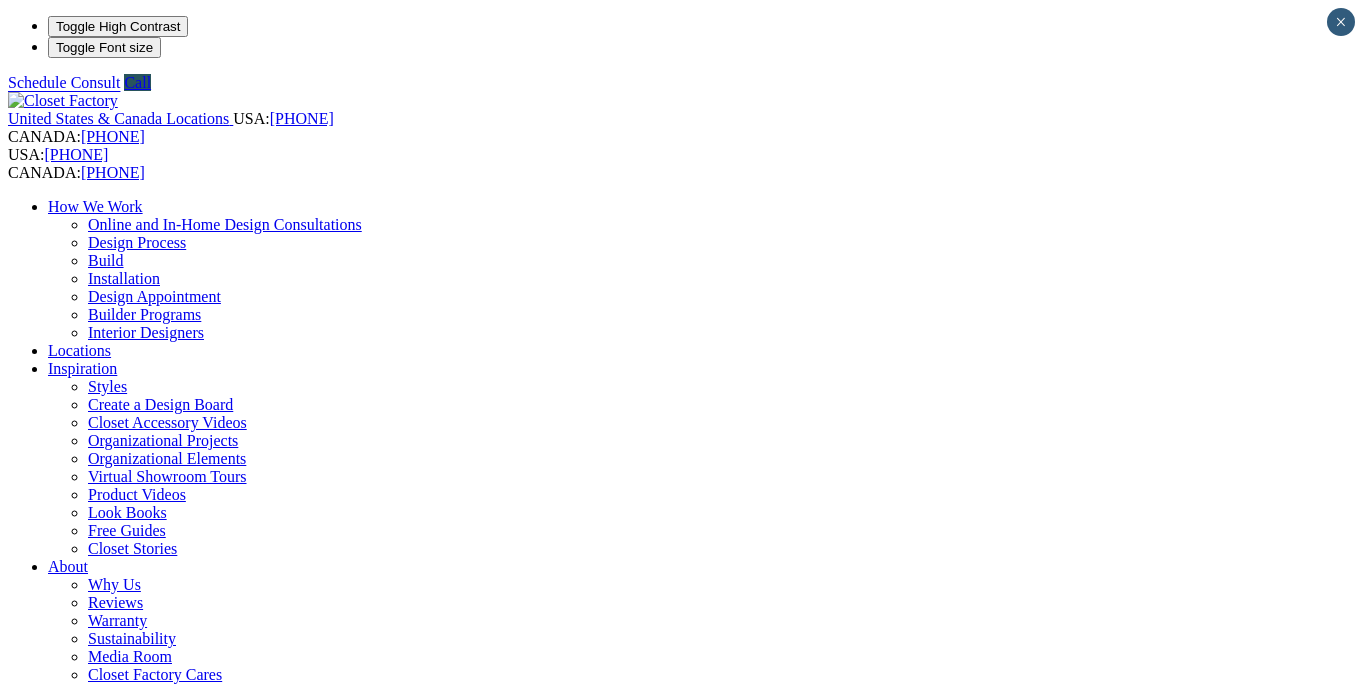 scroll, scrollTop: 0, scrollLeft: 0, axis: both 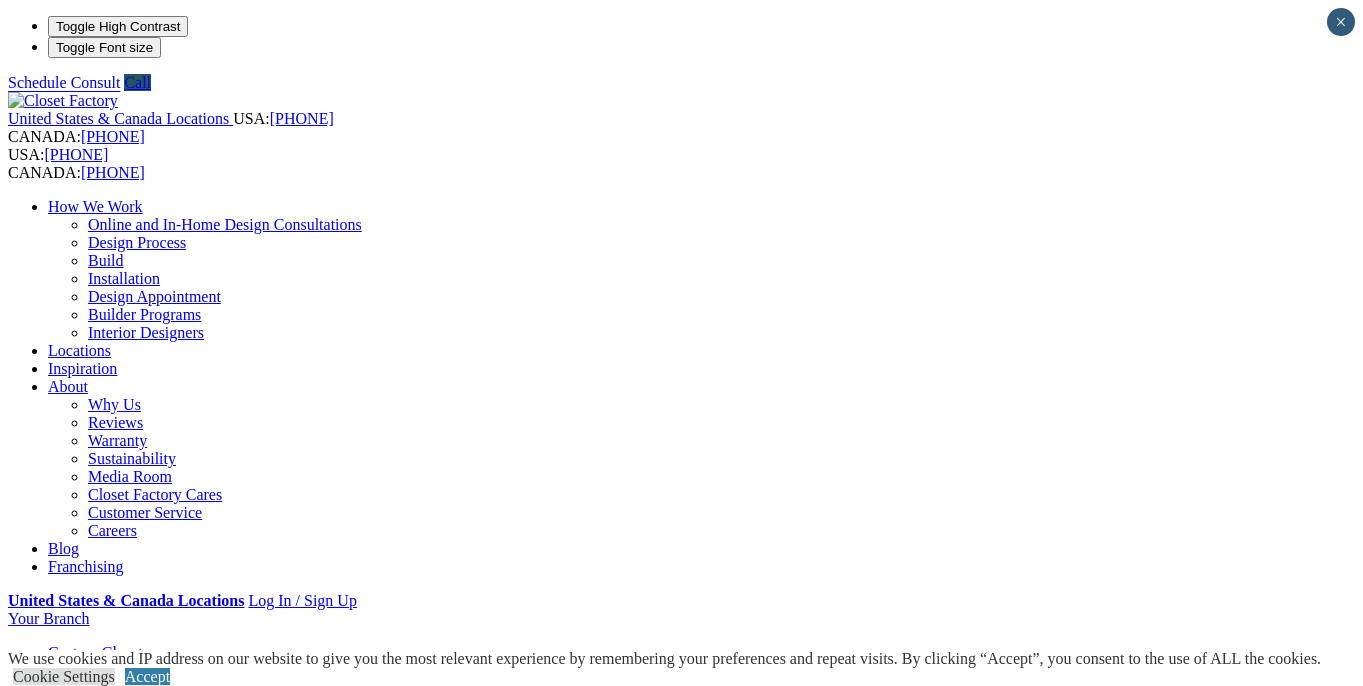 click on "Locations" at bounding box center [79, 350] 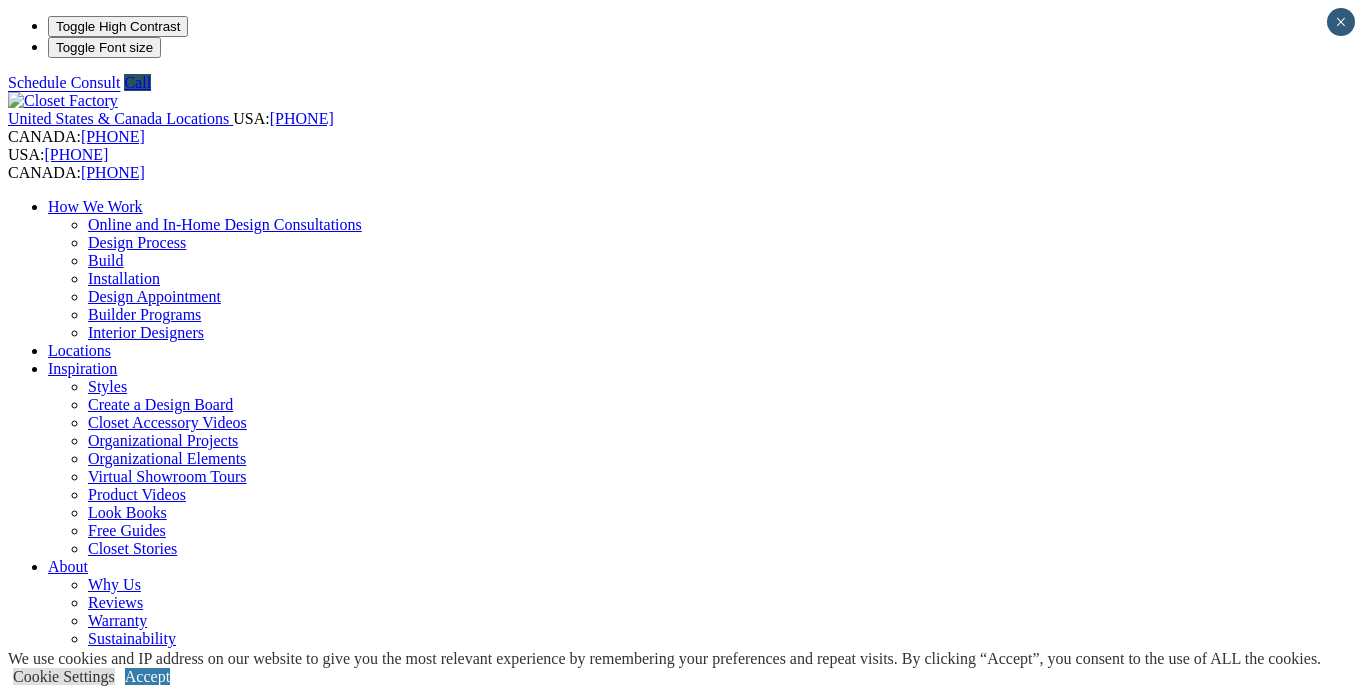 scroll, scrollTop: 0, scrollLeft: 0, axis: both 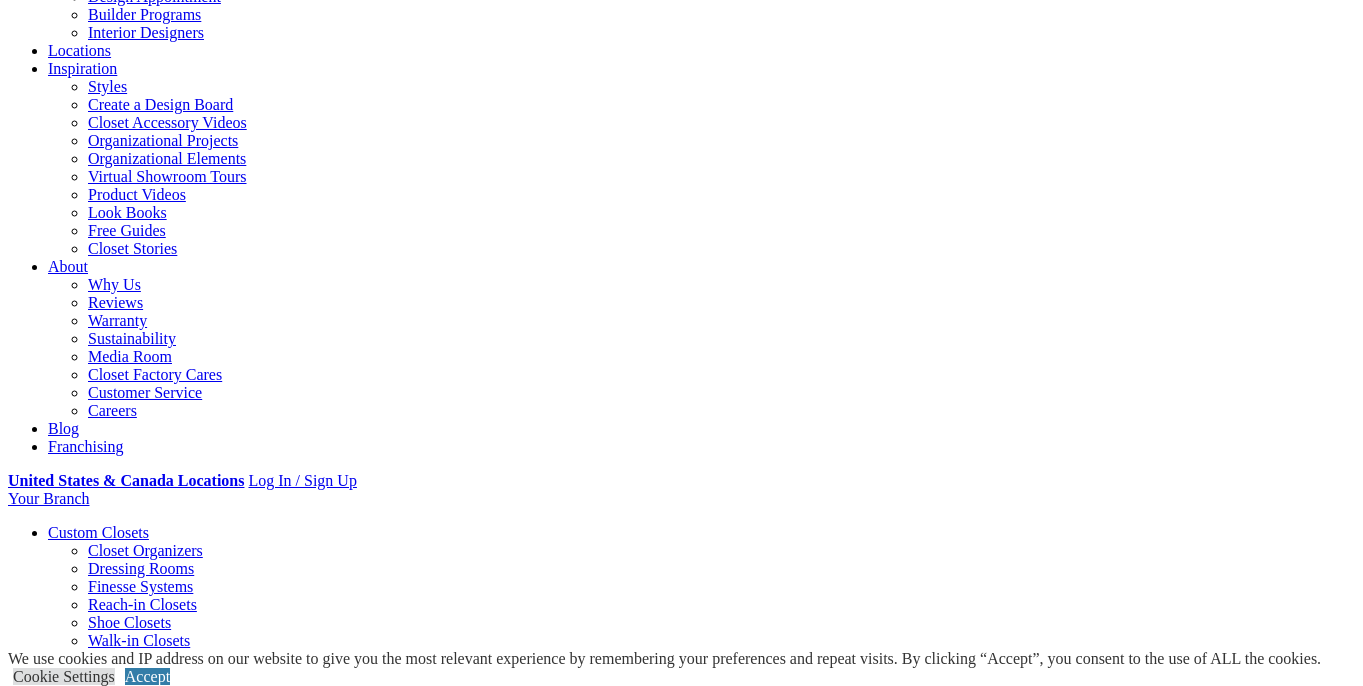 click at bounding box center [164, 1052] 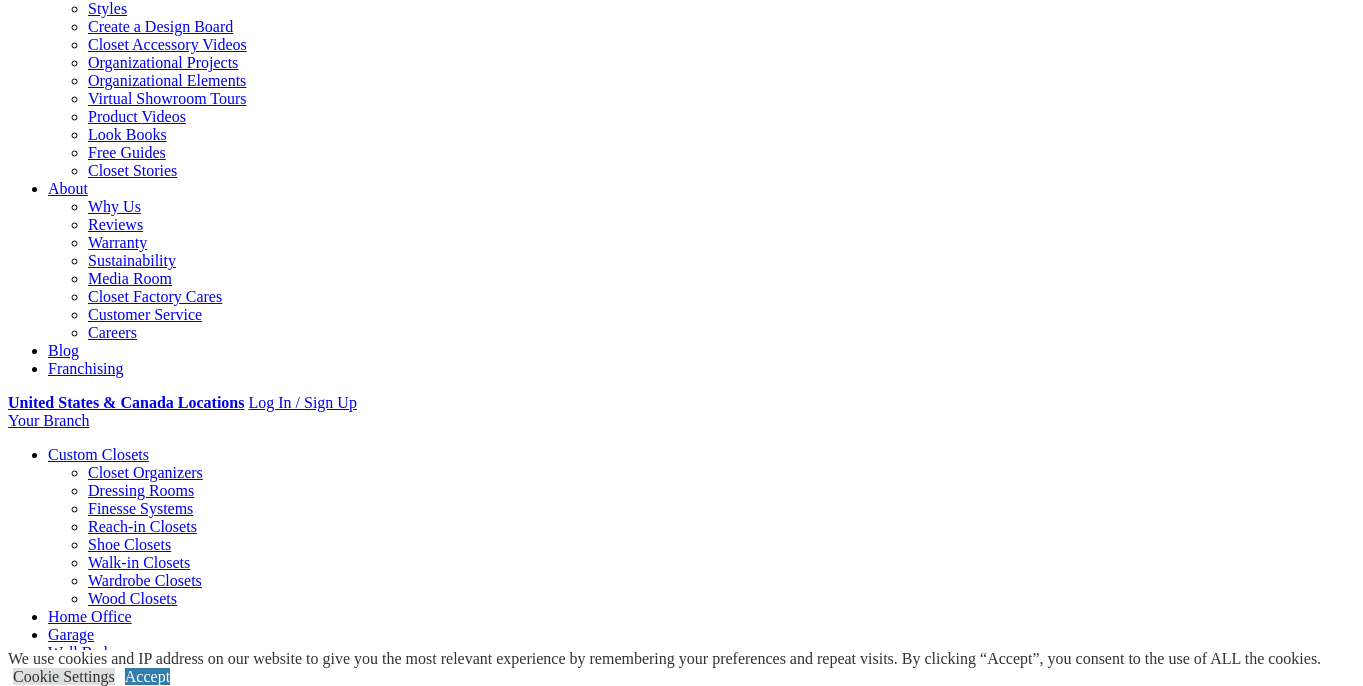 scroll, scrollTop: 400, scrollLeft: 0, axis: vertical 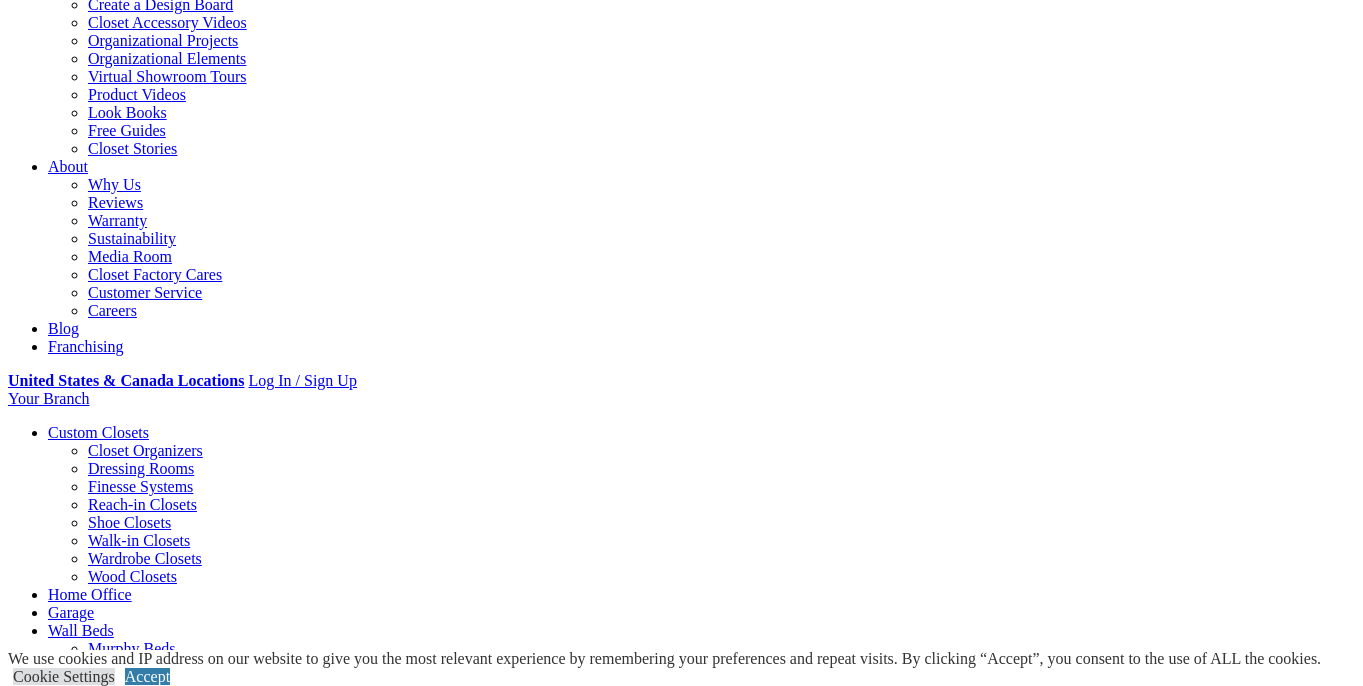 click at bounding box center [50, 13175] 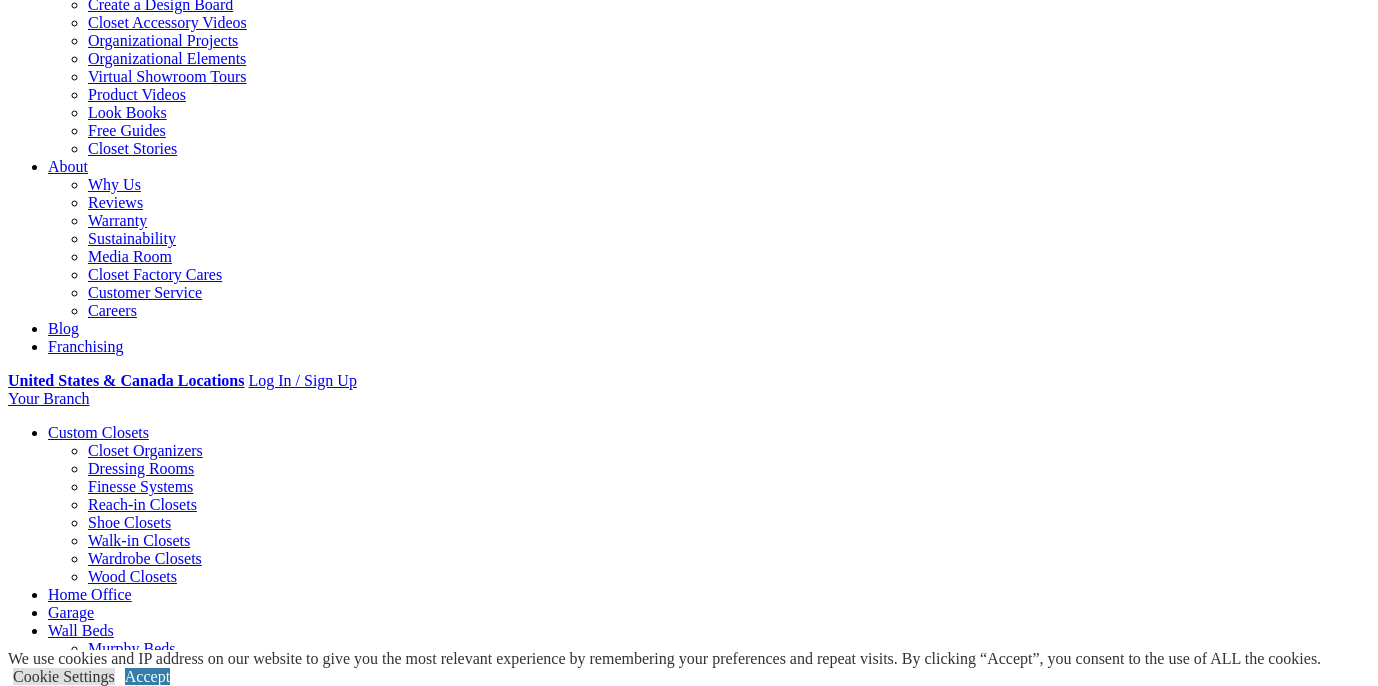 click at bounding box center (50, 30021) 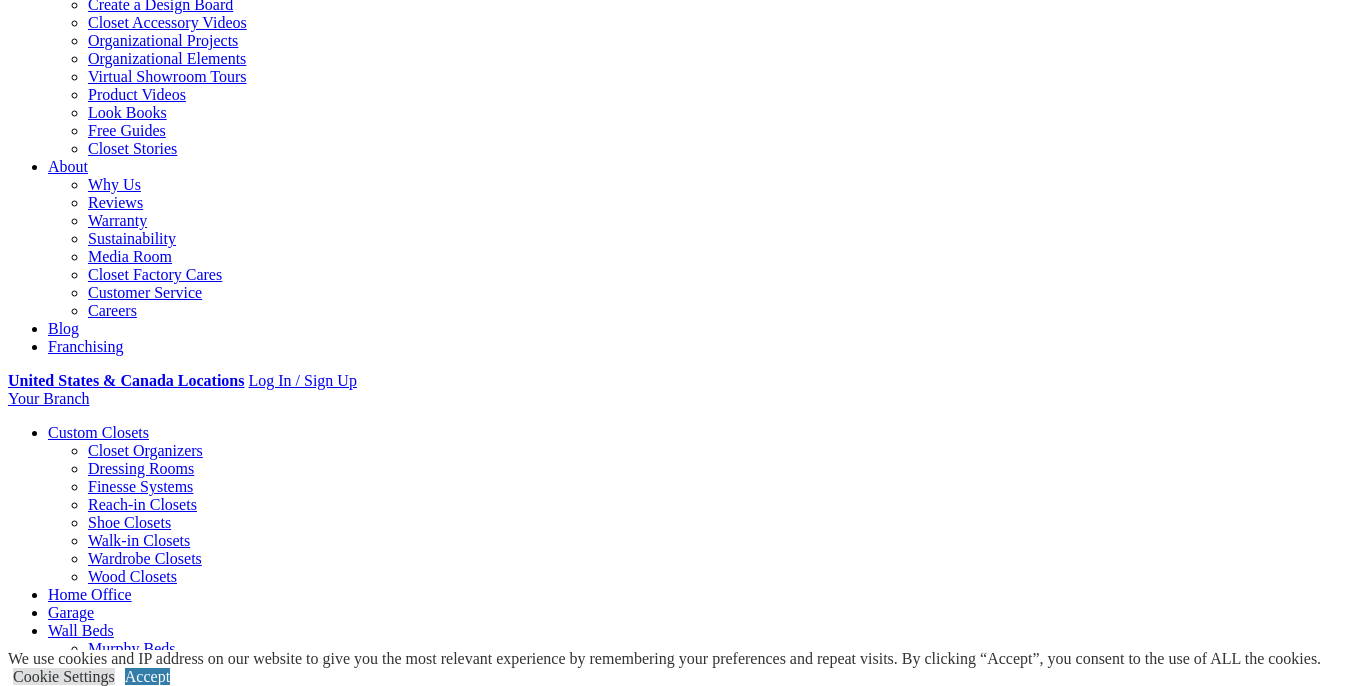 scroll, scrollTop: 500, scrollLeft: 0, axis: vertical 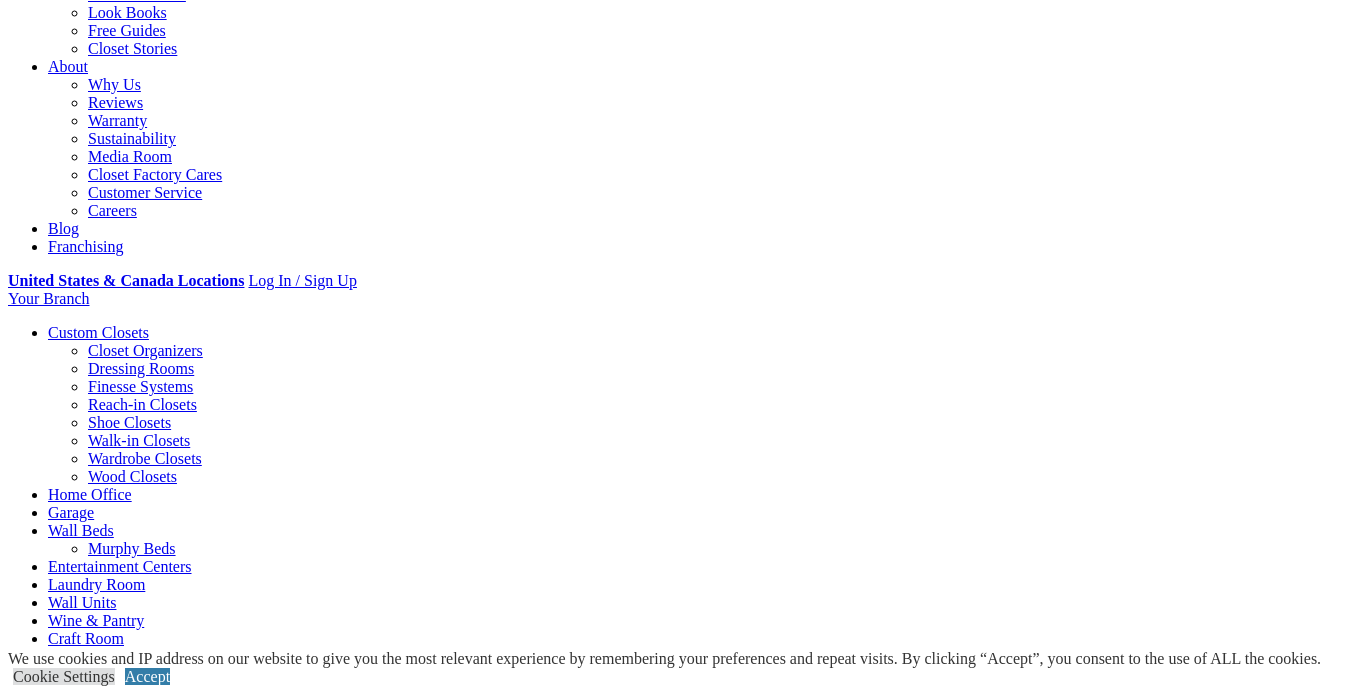 click on "Expand Gallery" at bounding box center [58, 13146] 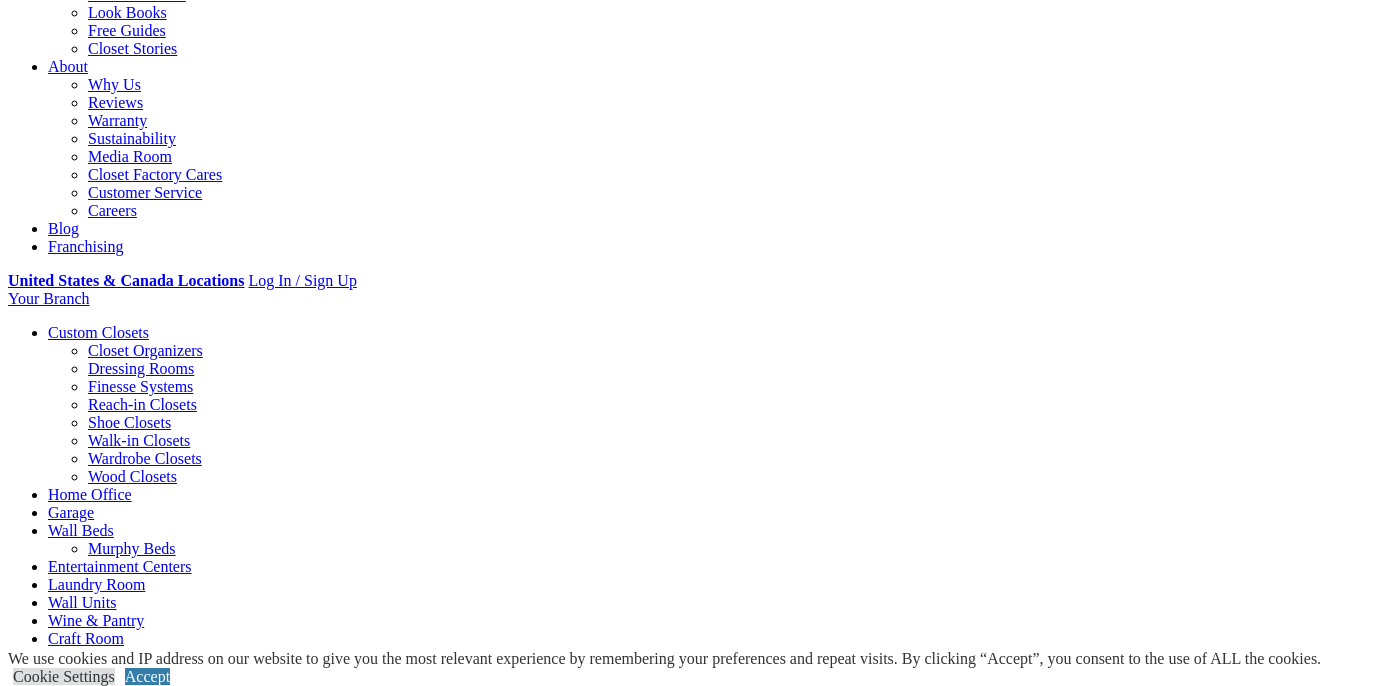 click at bounding box center [44, 29903] 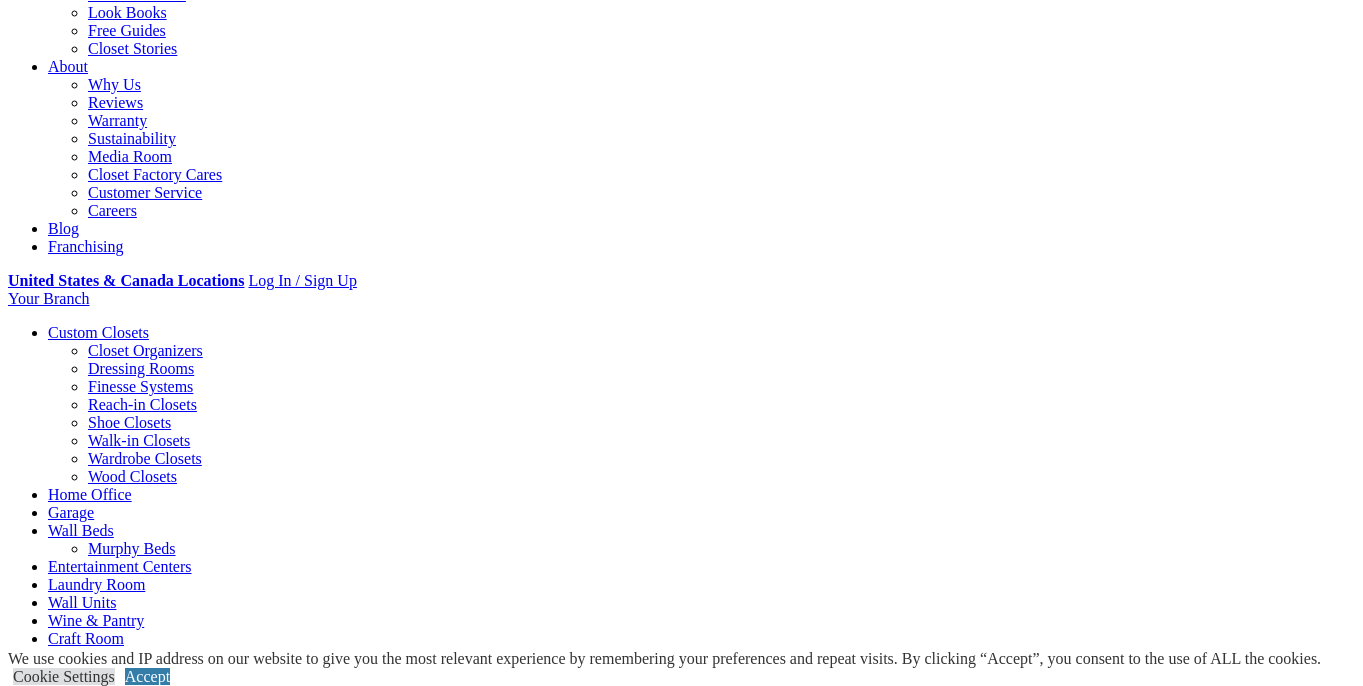 click at bounding box center (172, 13080) 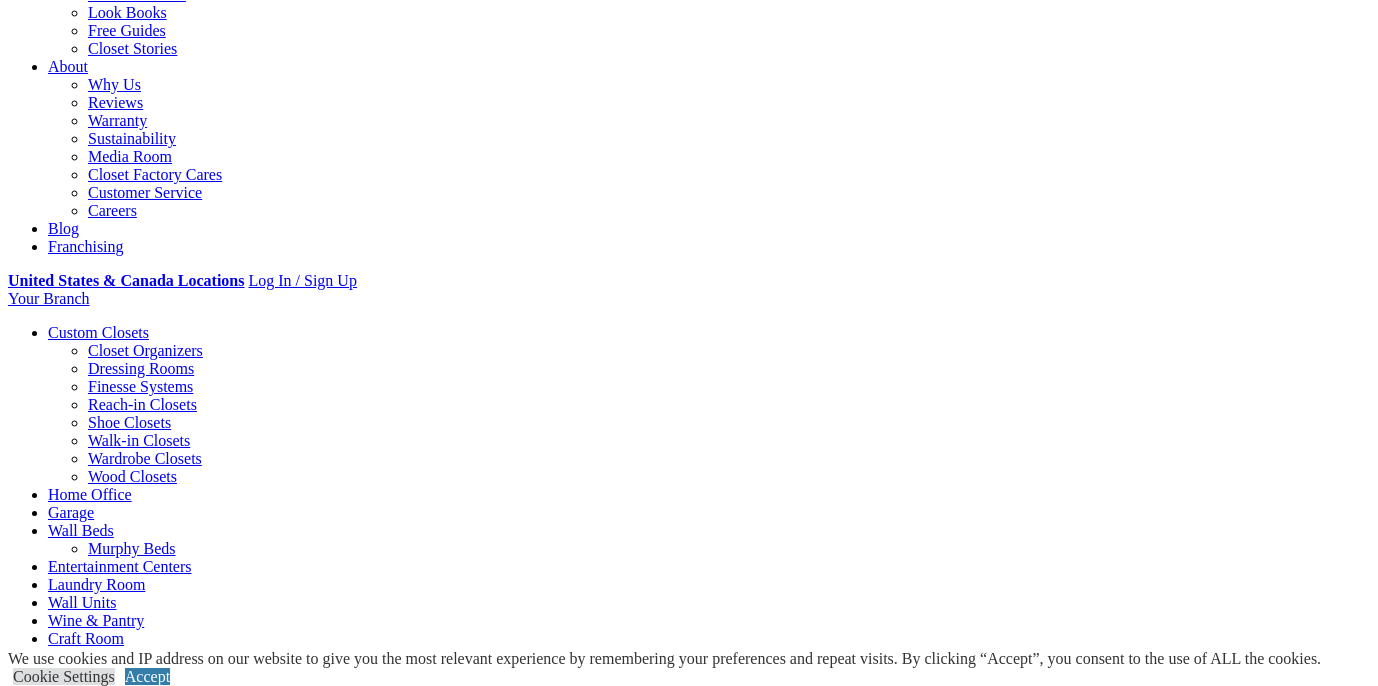click at bounding box center (8, 29912) 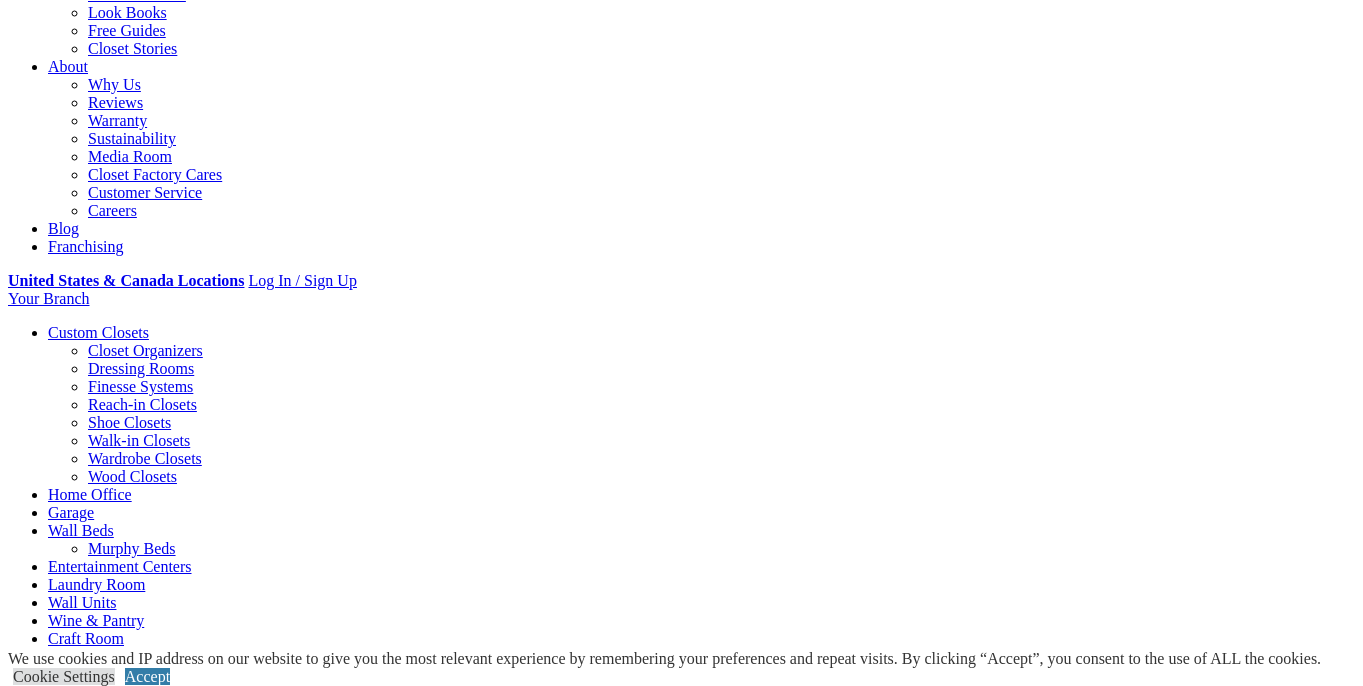 click at bounding box center [176, 13080] 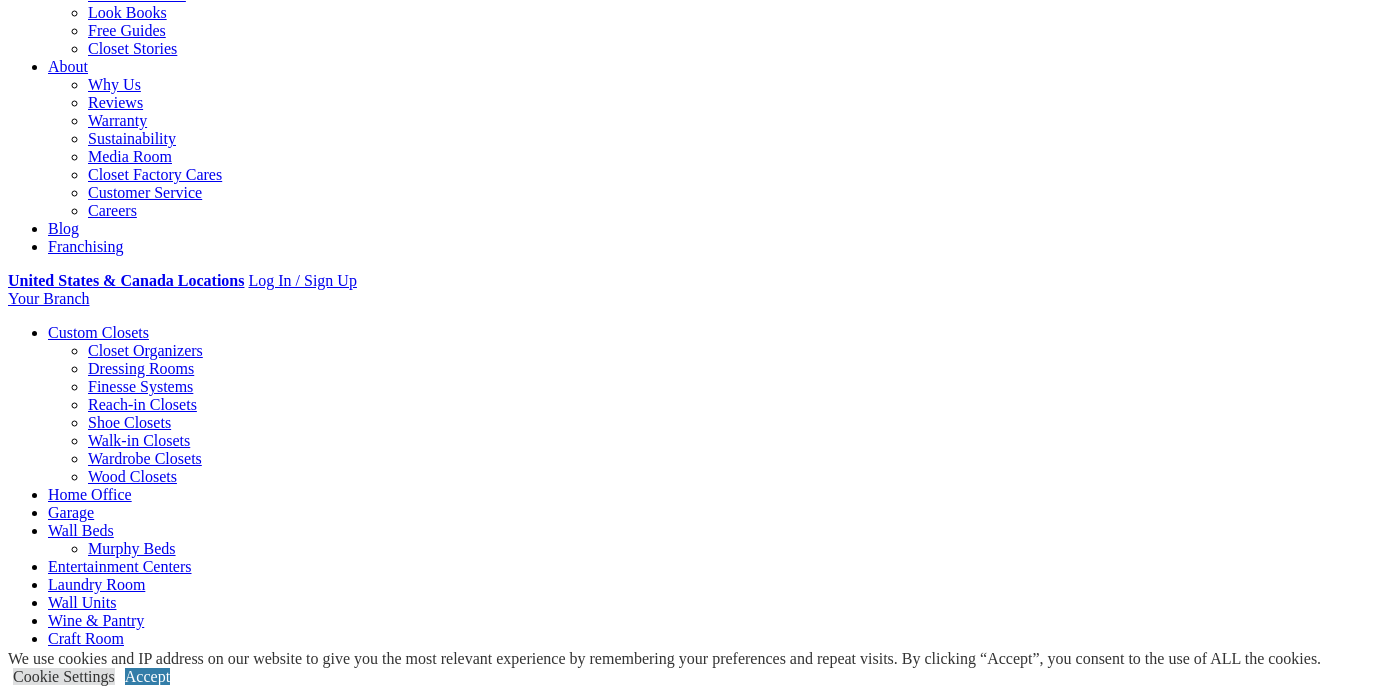 click at bounding box center [8, 29912] 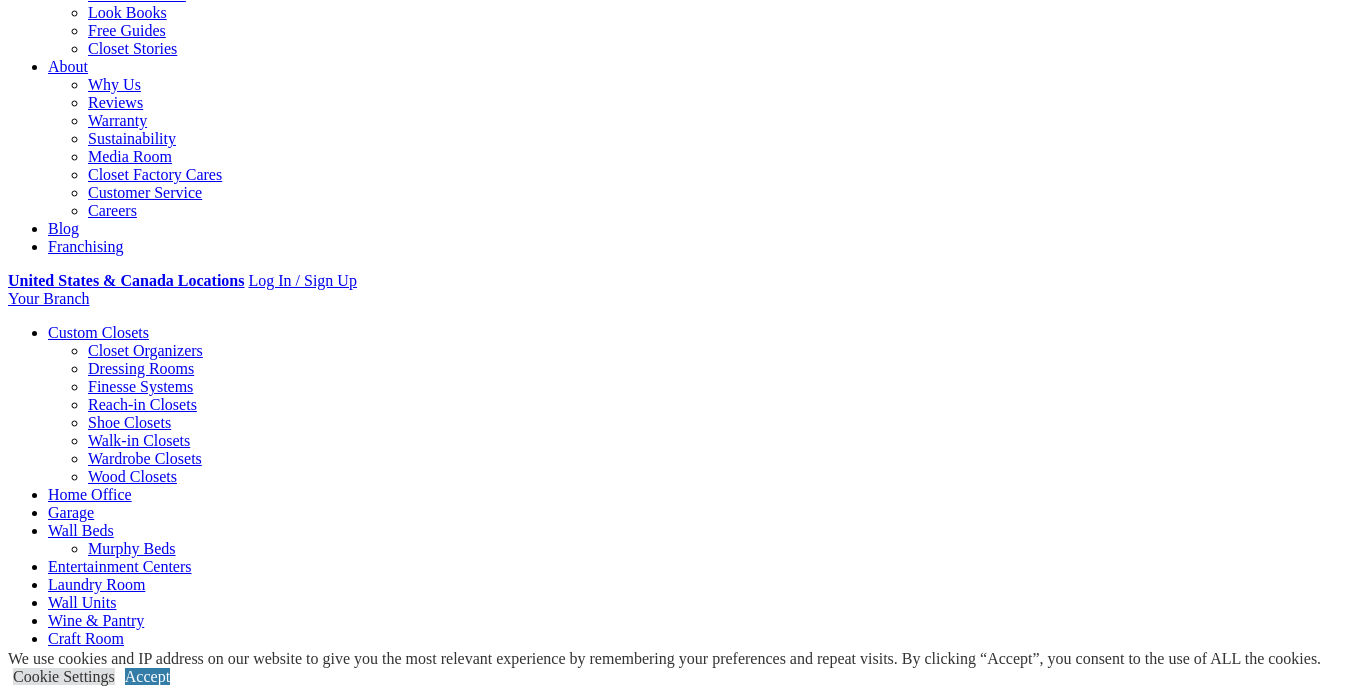 click at bounding box center (310, 13075) 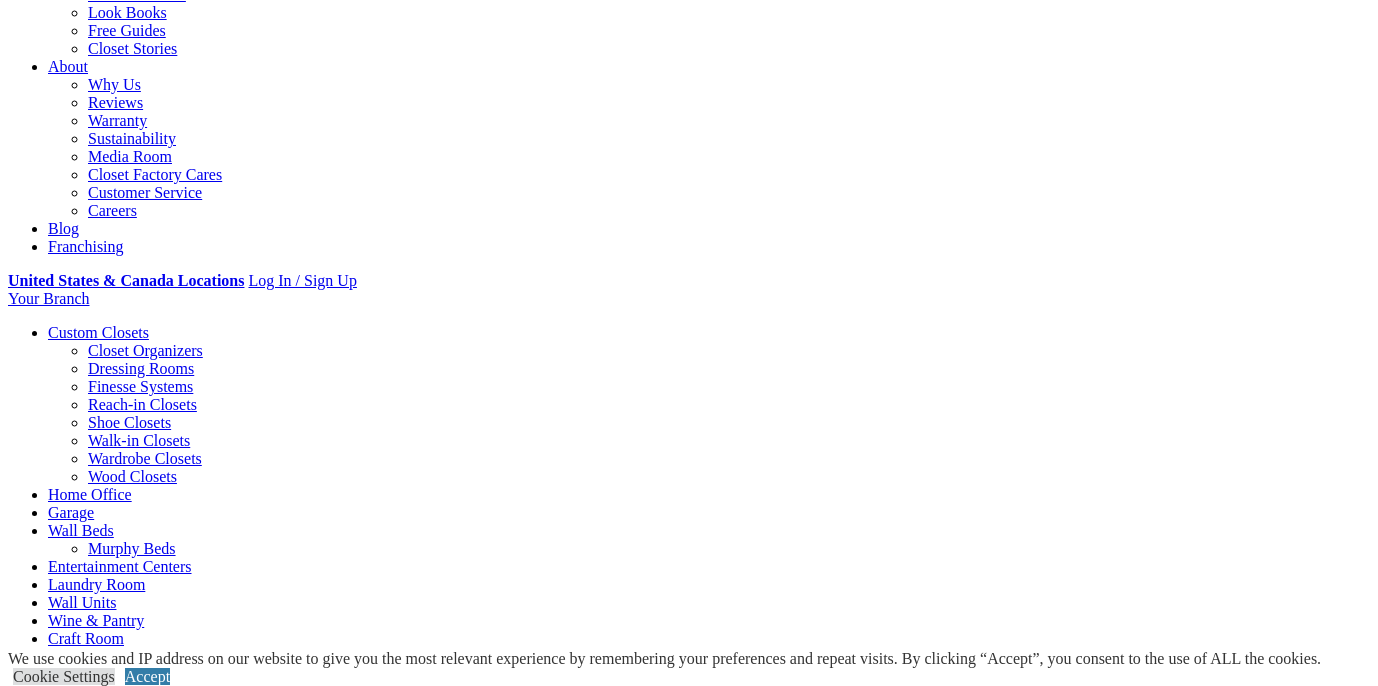click at bounding box center (8, 29912) 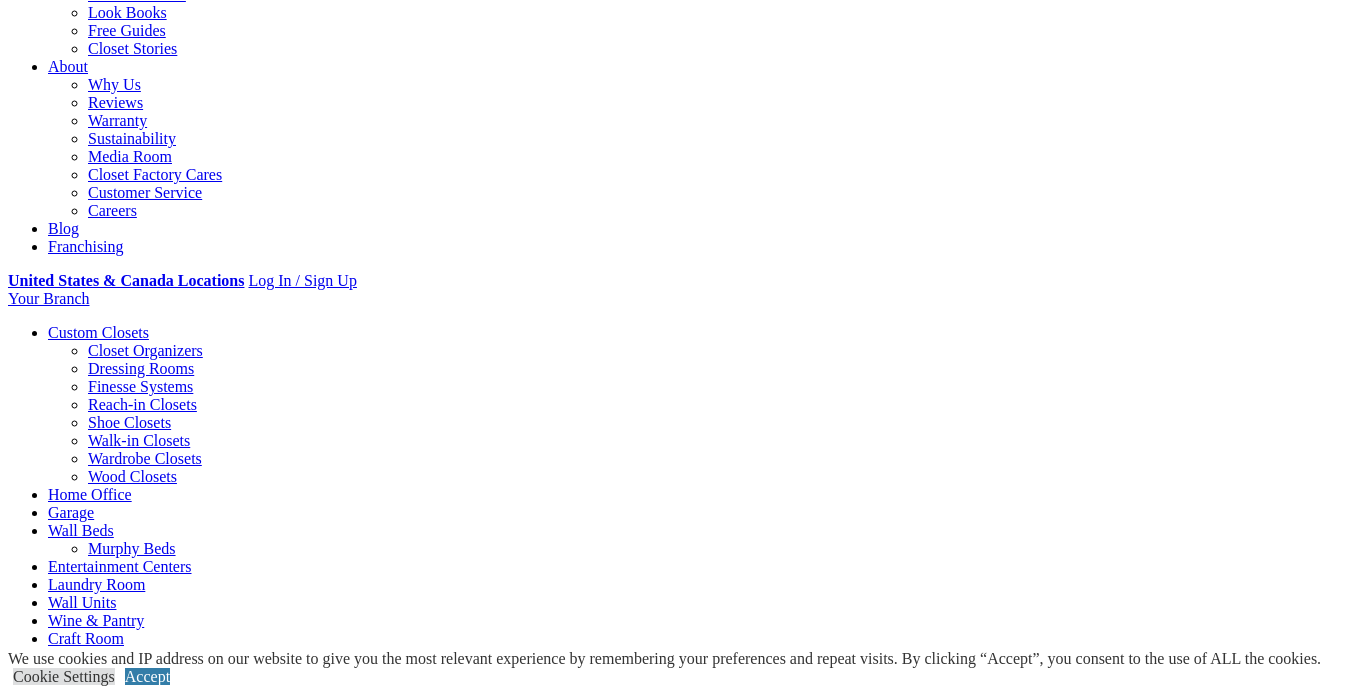 click at bounding box center [533, 13075] 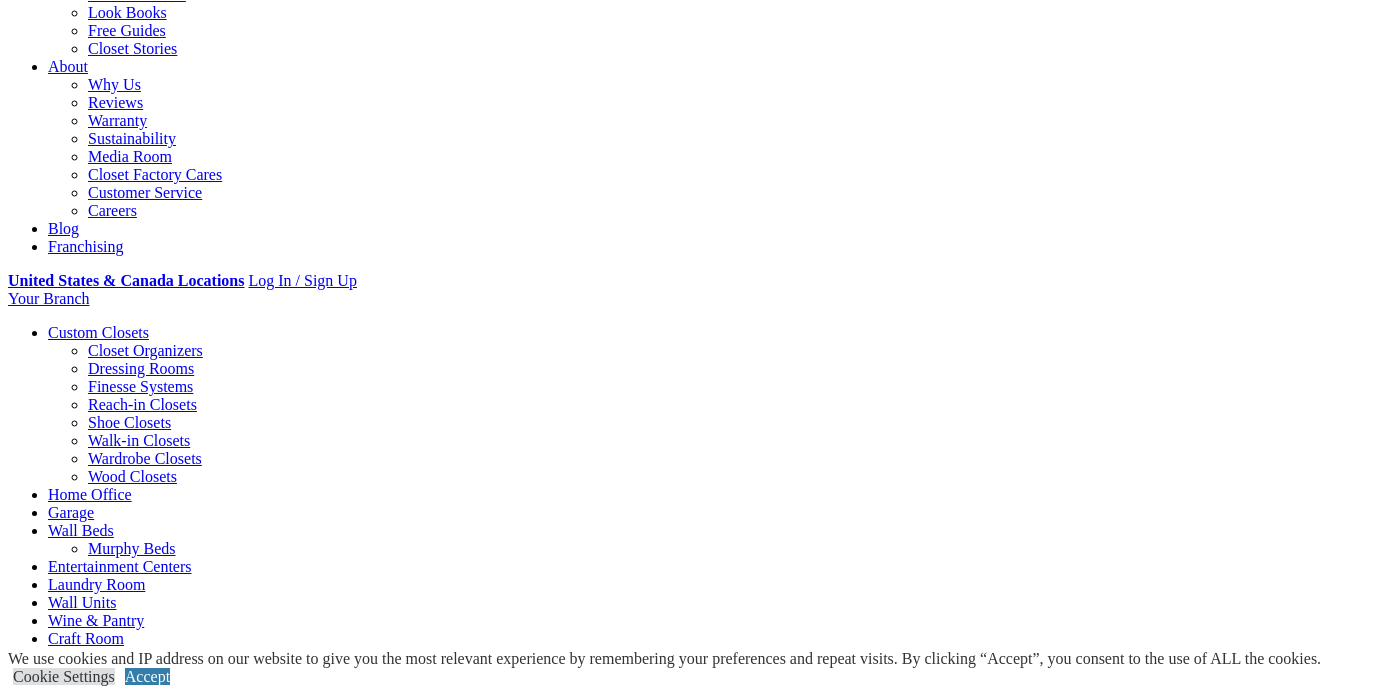 click at bounding box center (8, 29912) 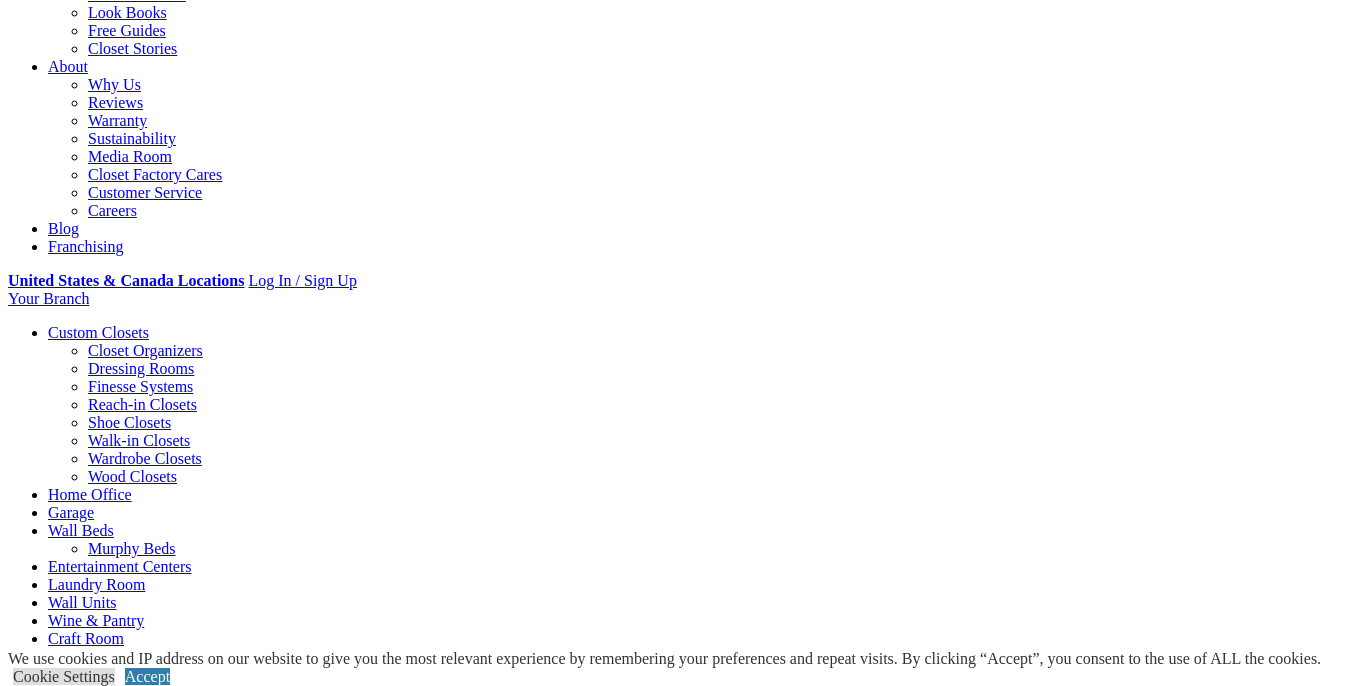 click at bounding box center [692, 13075] 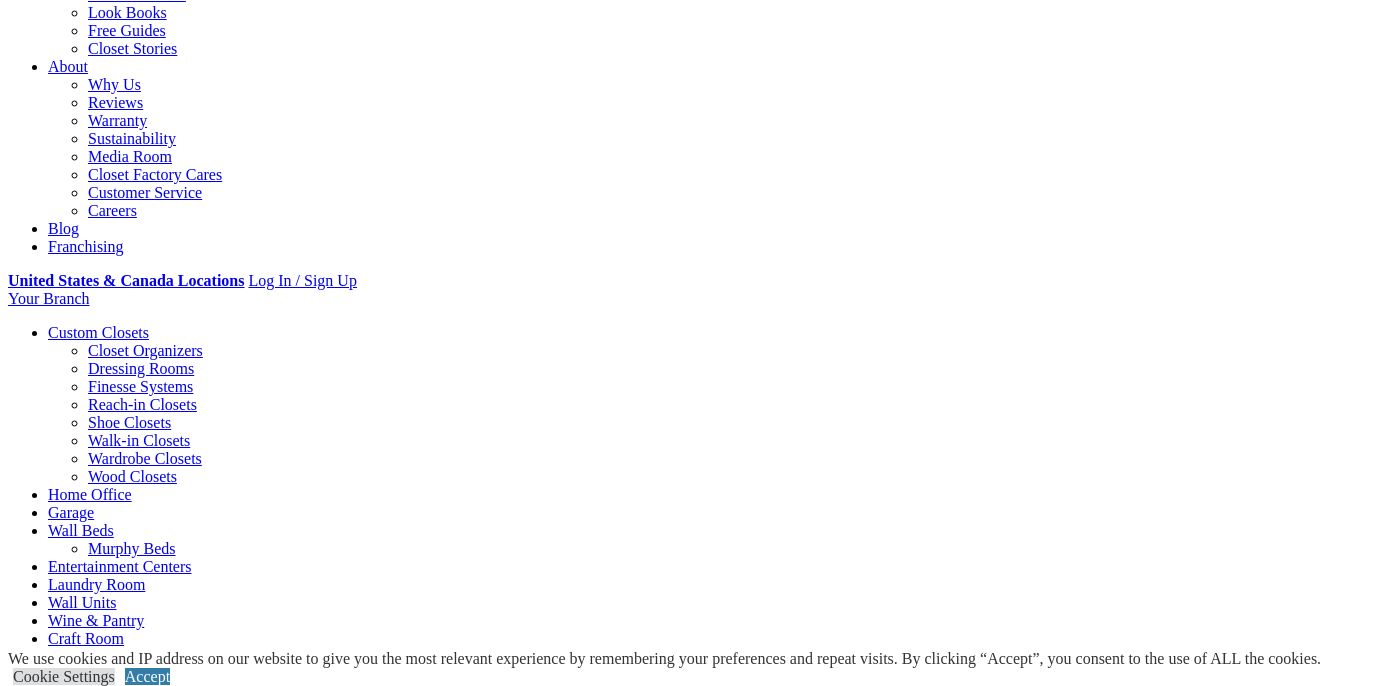 click at bounding box center [689, 29894] 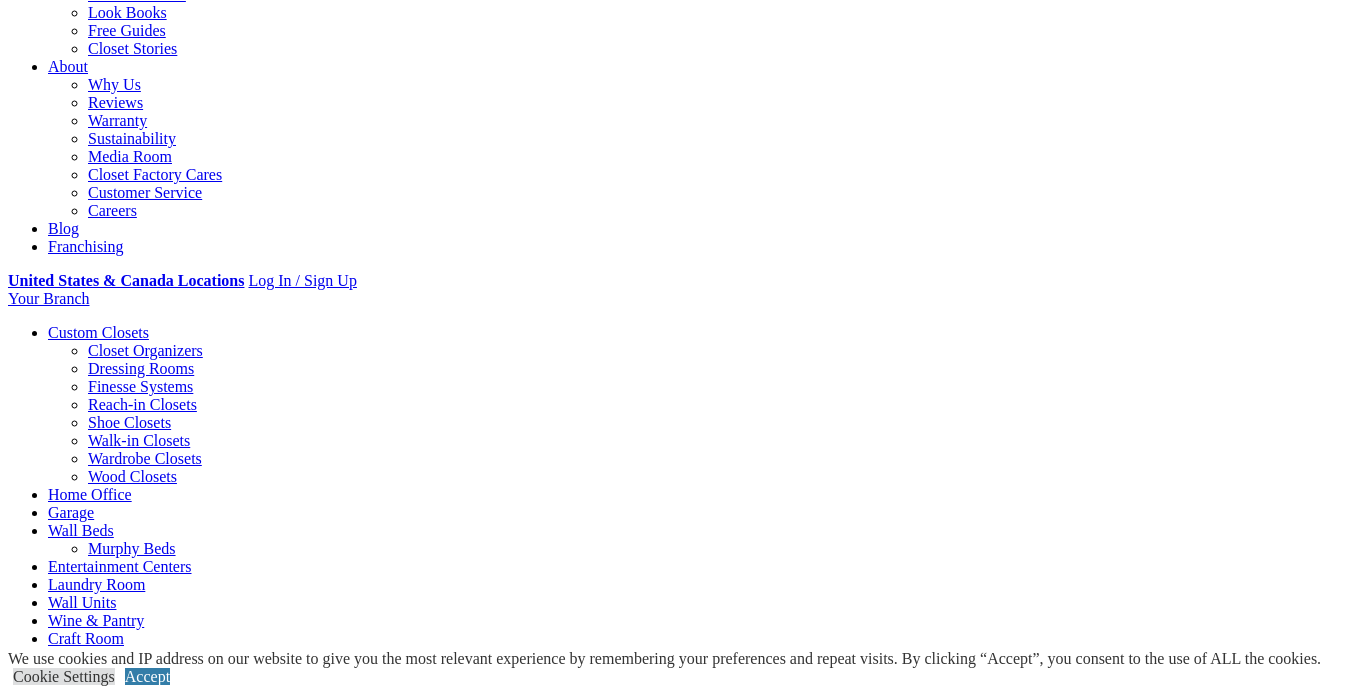 click at bounding box center [947, 13075] 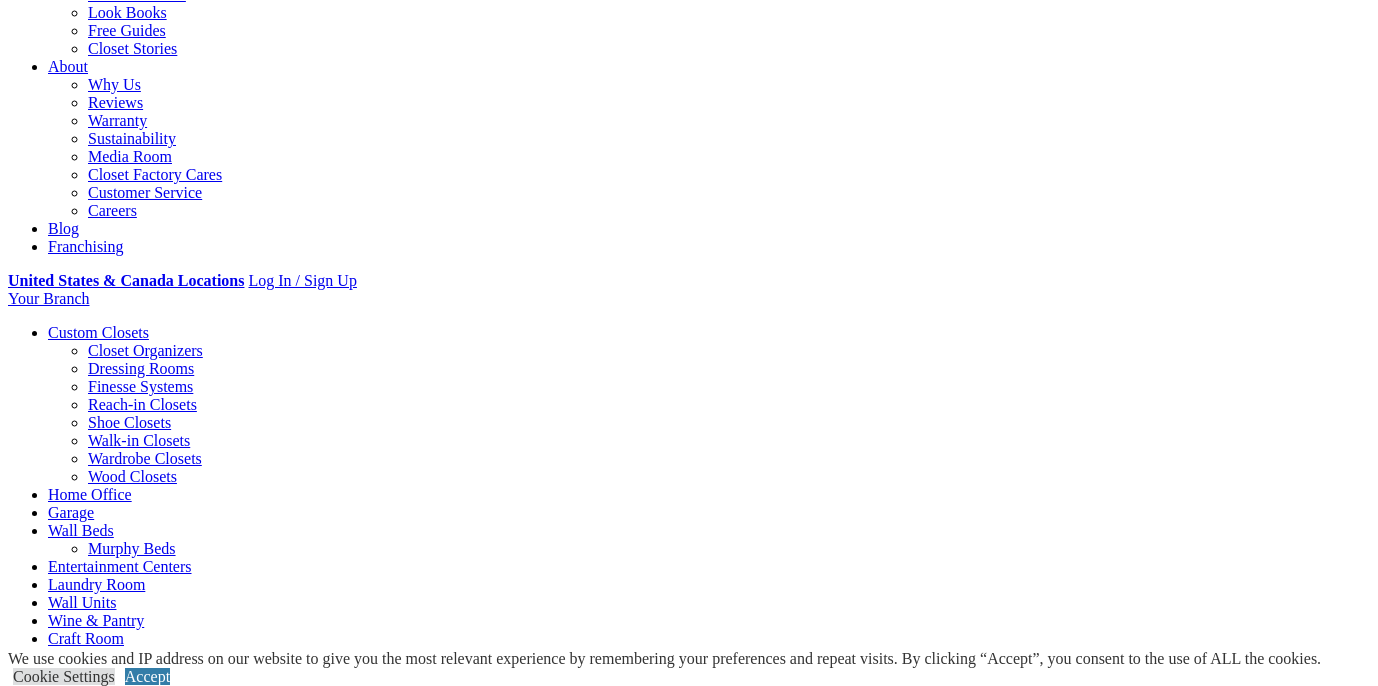 click at bounding box center [689, 29894] 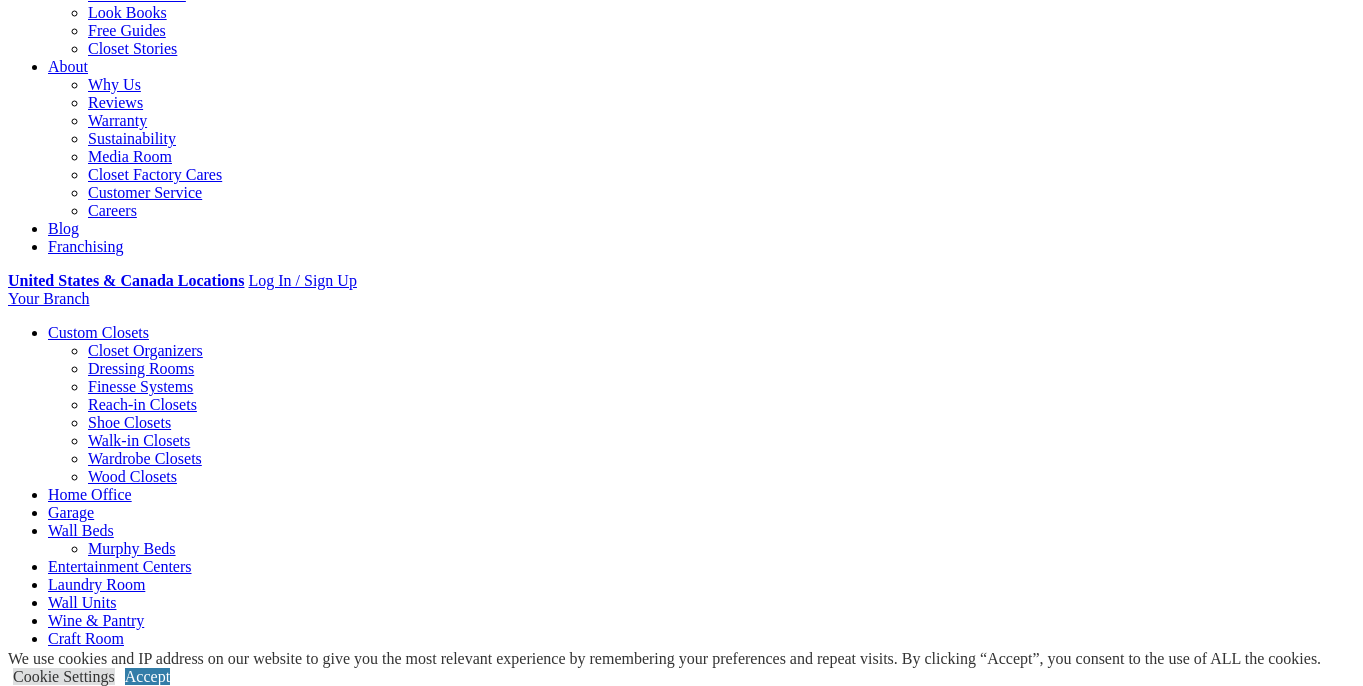 click at bounding box center [1206, 13075] 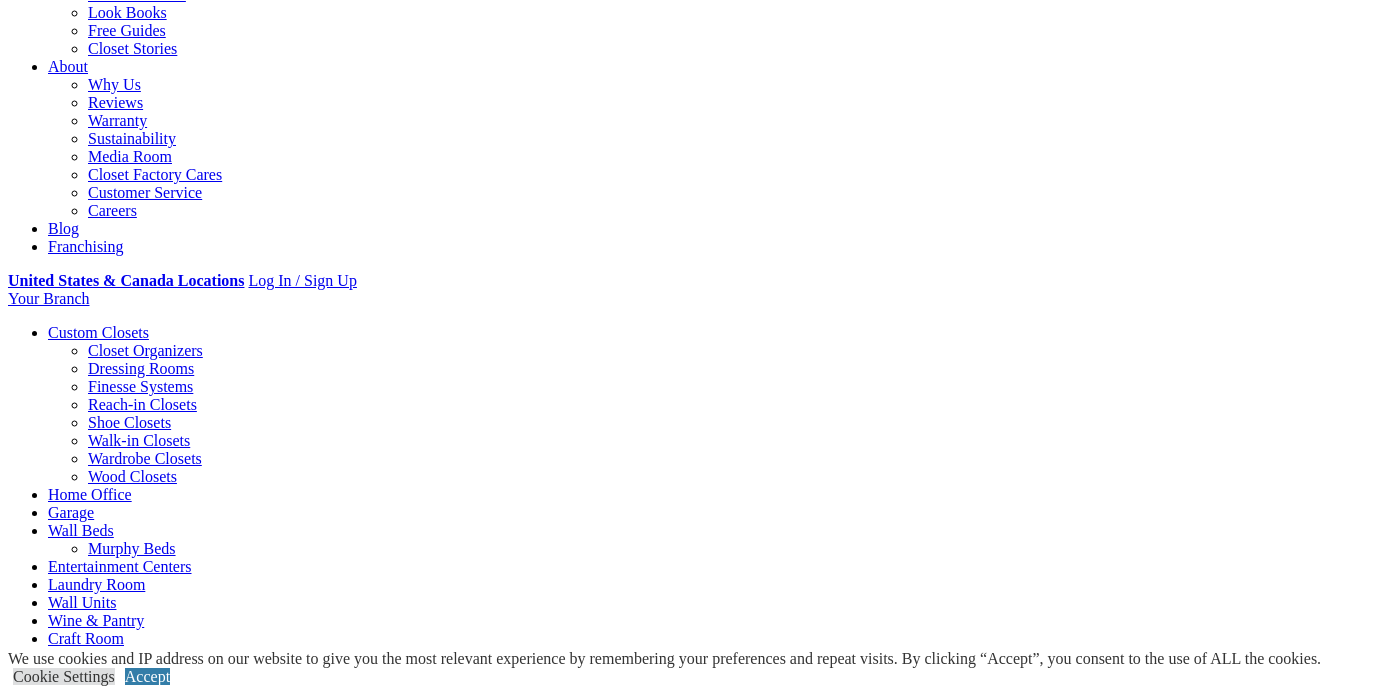 click at bounding box center (689, 29894) 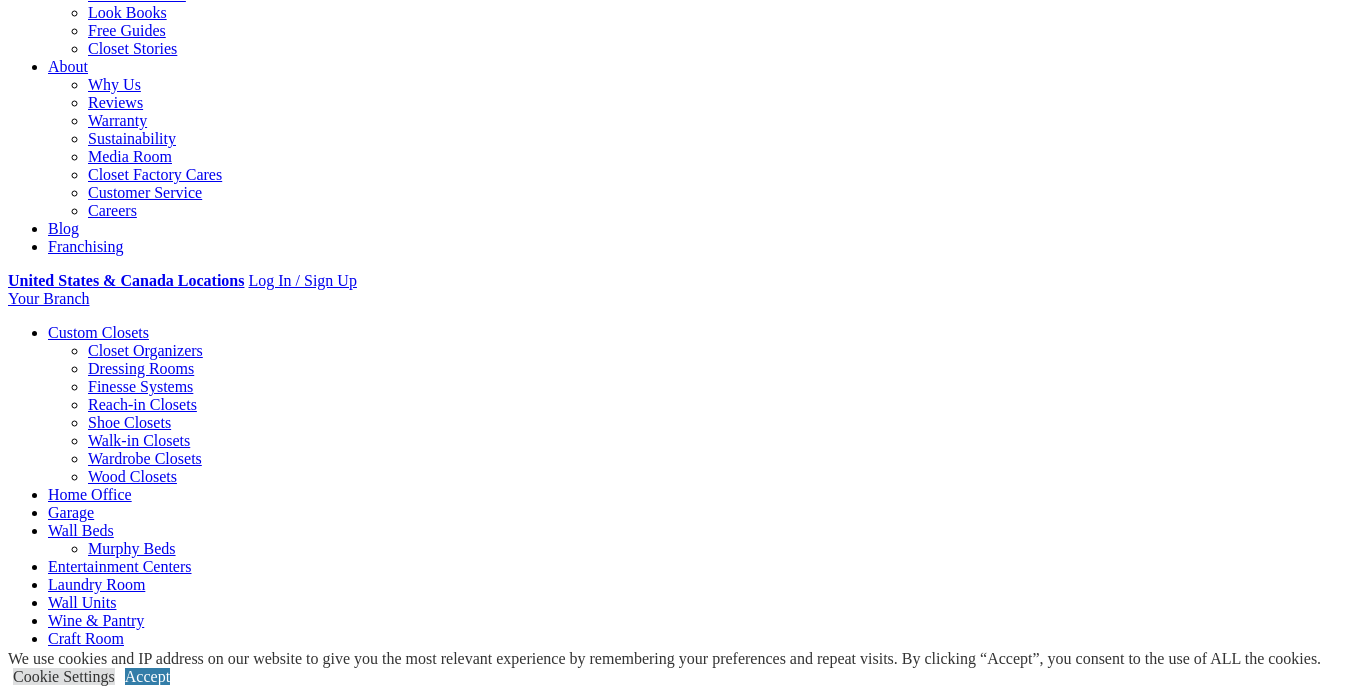 click at bounding box center (99, 13093) 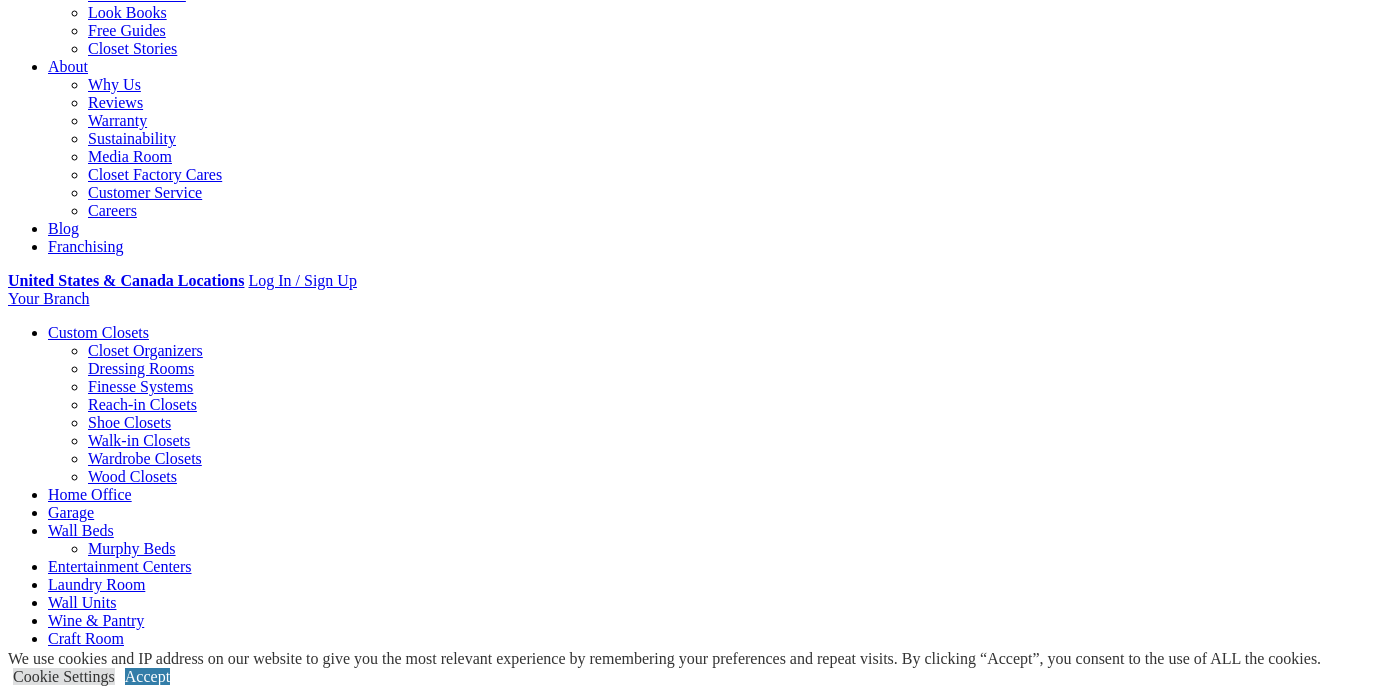 click at bounding box center [8, 29912] 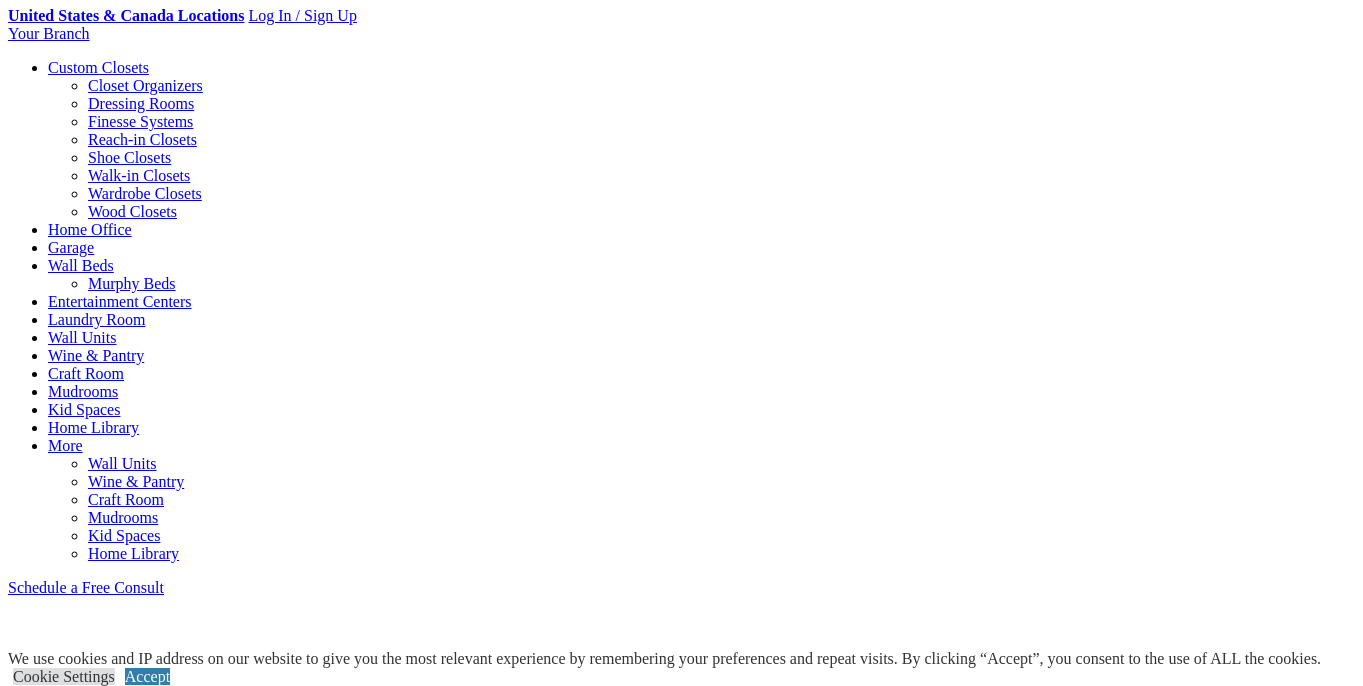 scroll, scrollTop: 800, scrollLeft: 0, axis: vertical 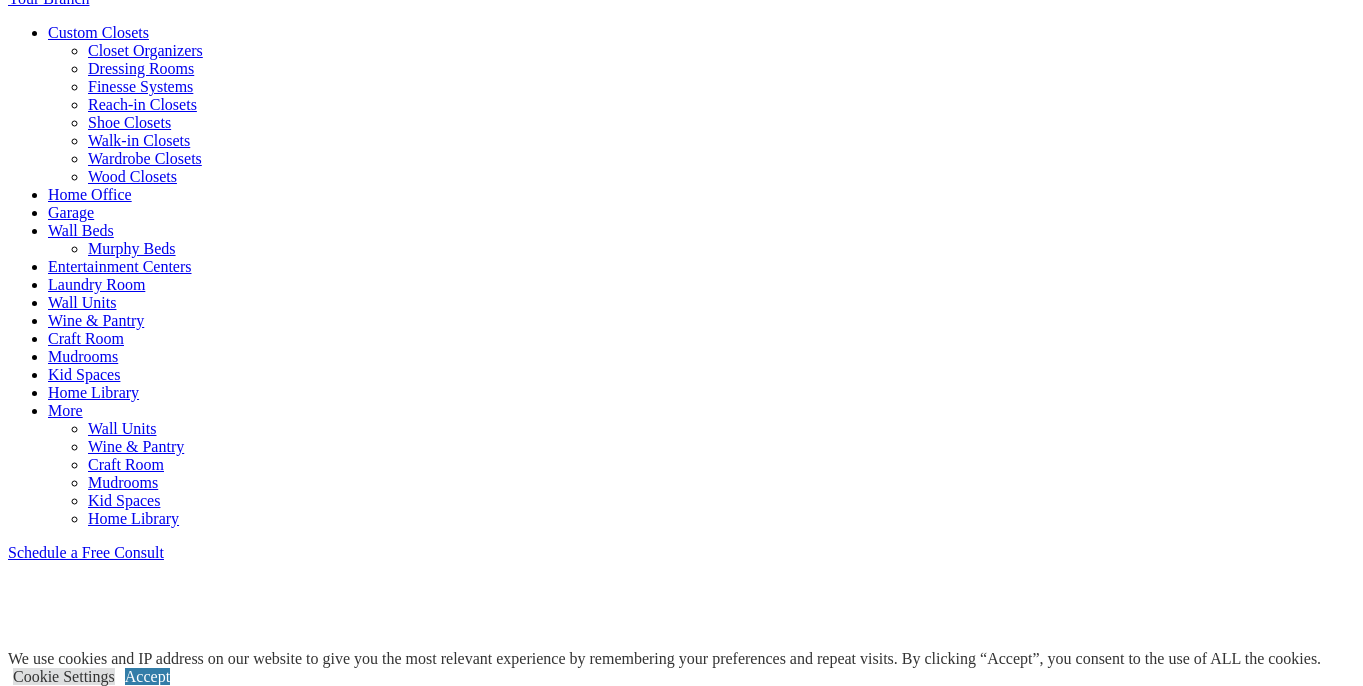 click at bounding box center [304, 12793] 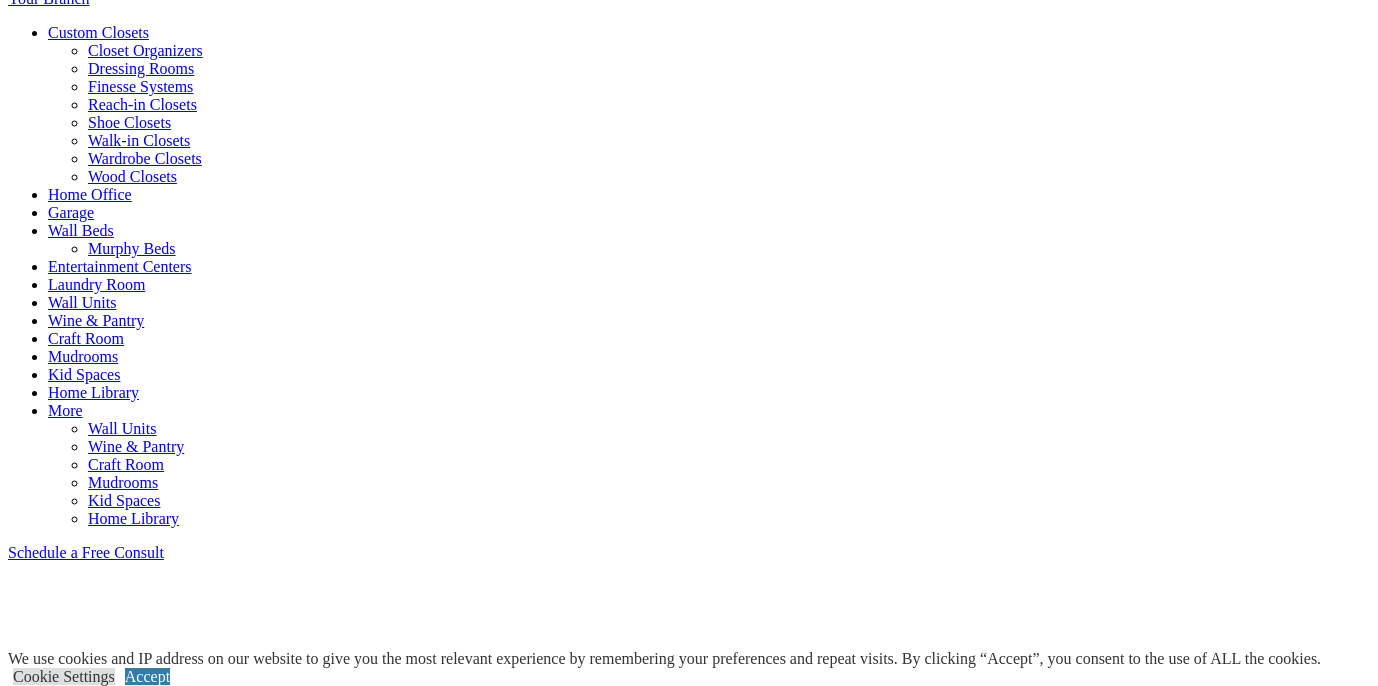 click at bounding box center [689, 29594] 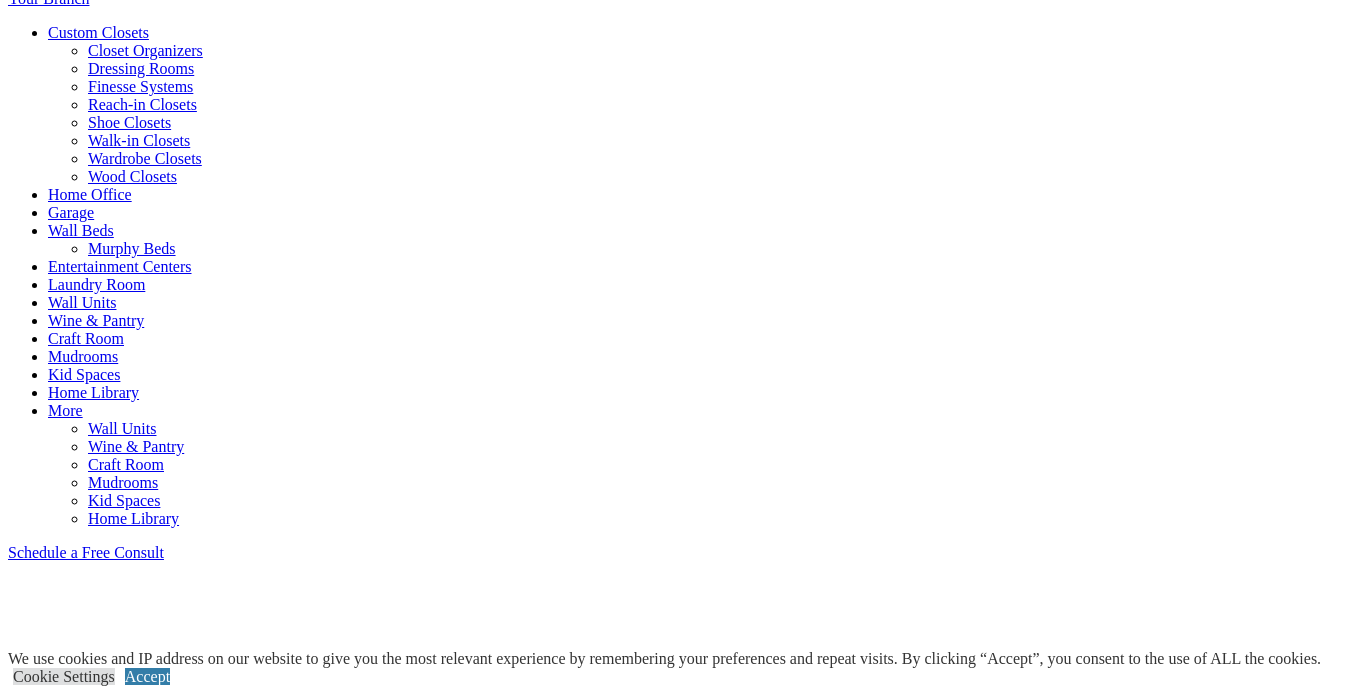 click at bounding box center [518, 12793] 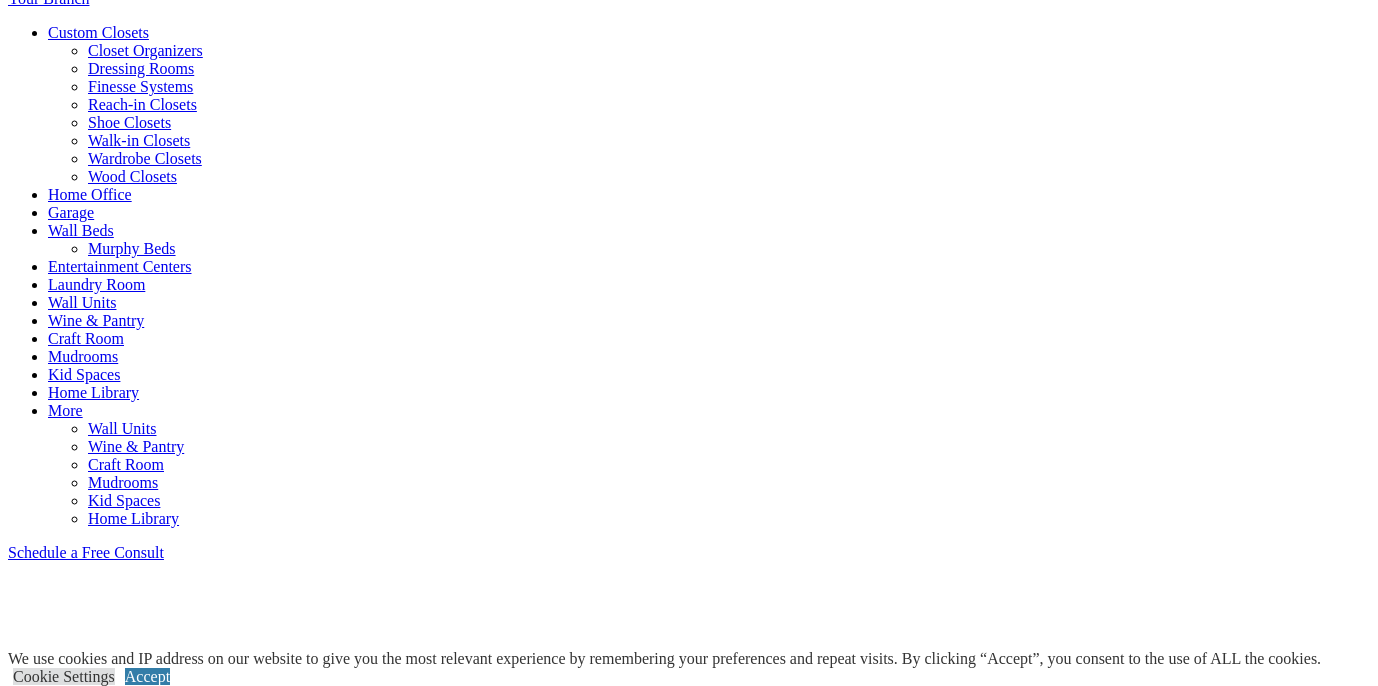 click at bounding box center (689, 29594) 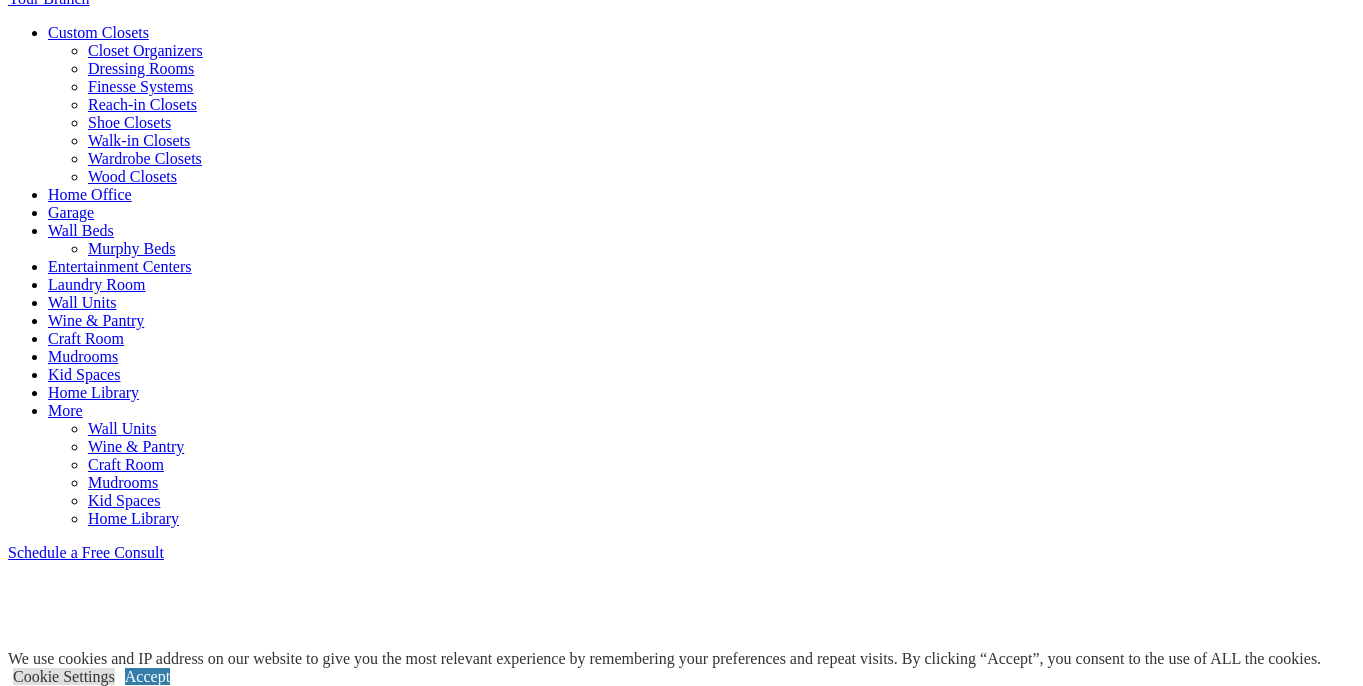 click at bounding box center (752, 12793) 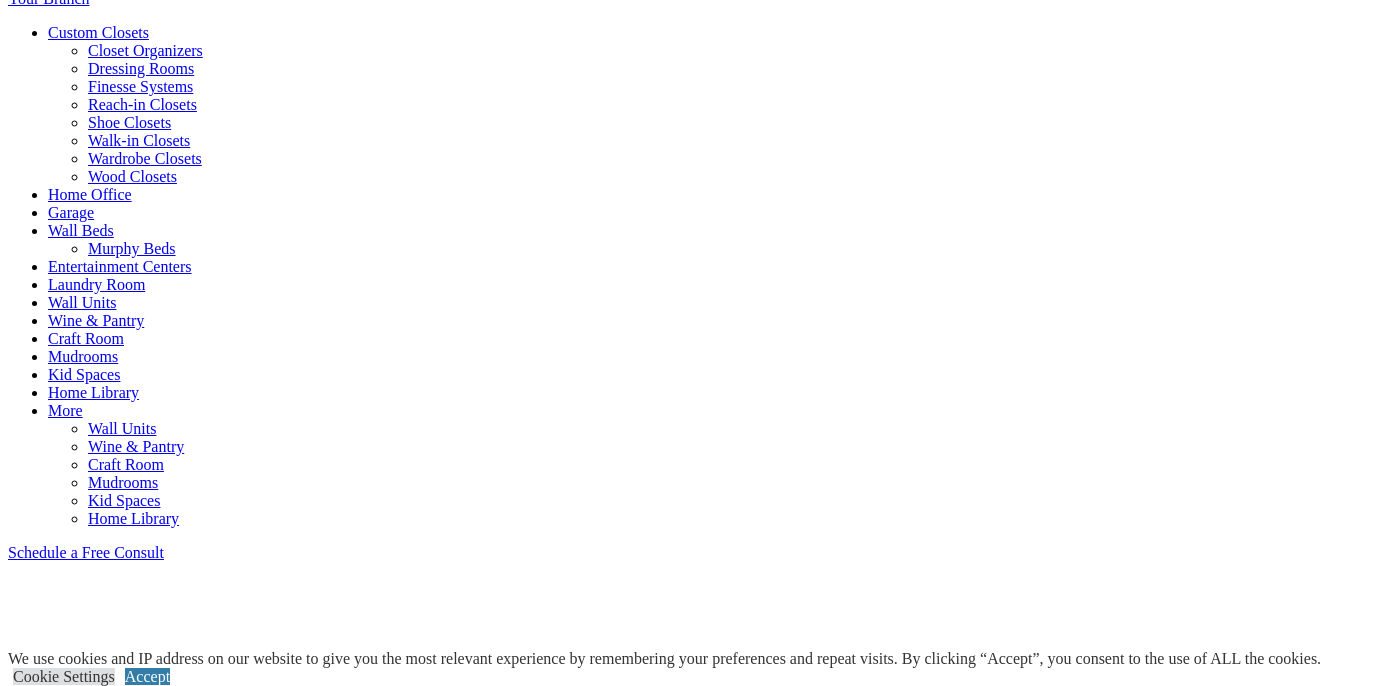 click at bounding box center (689, 29594) 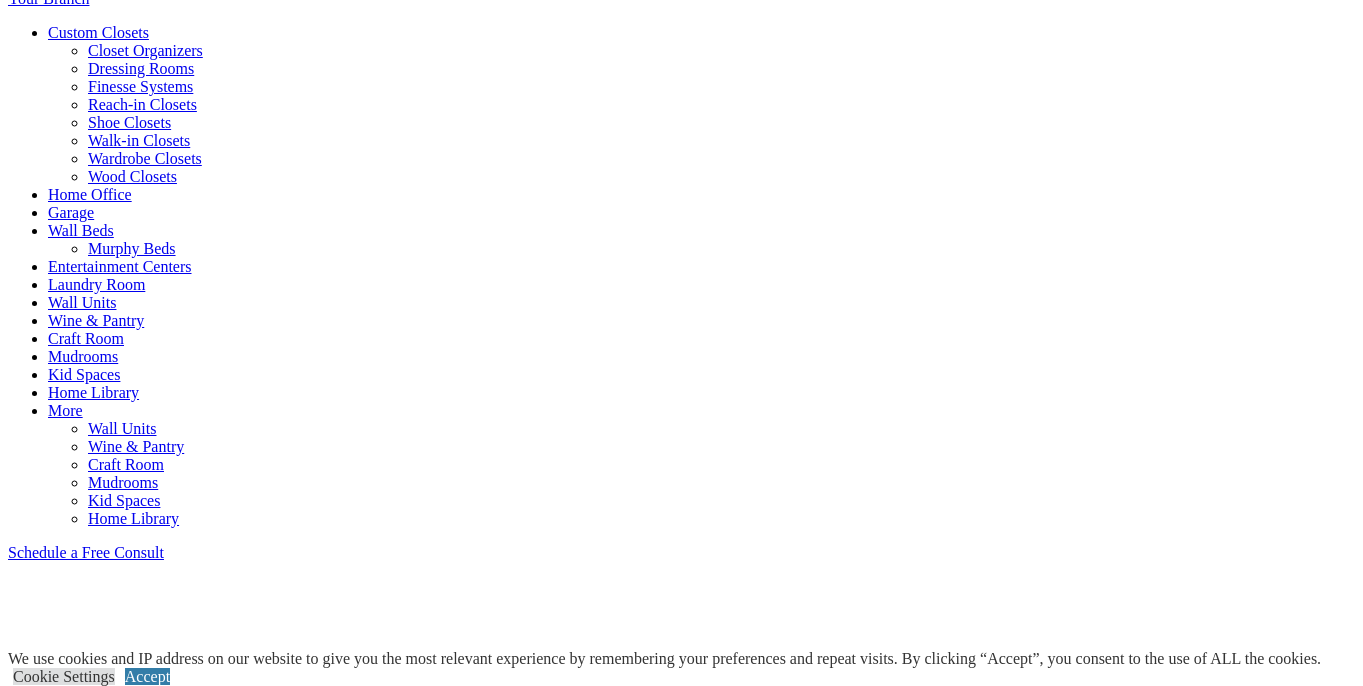 click at bounding box center (965, 12793) 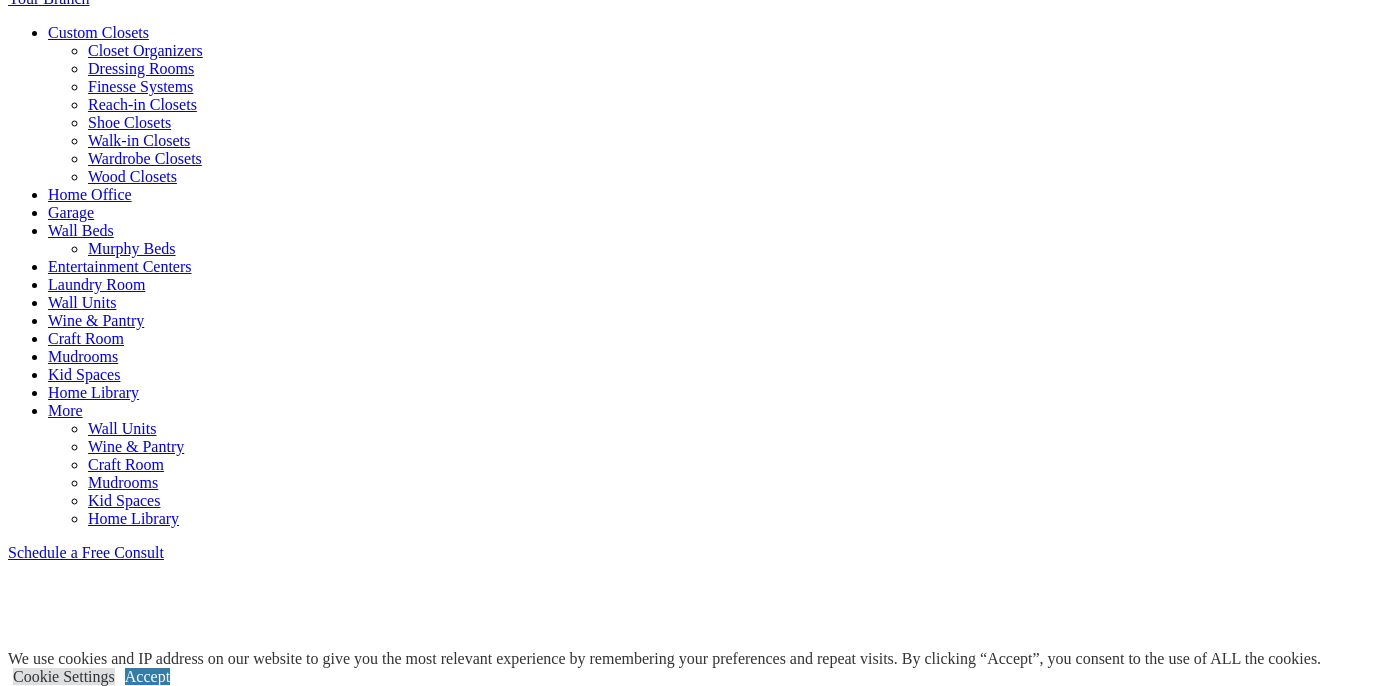 click at bounding box center [689, 29594] 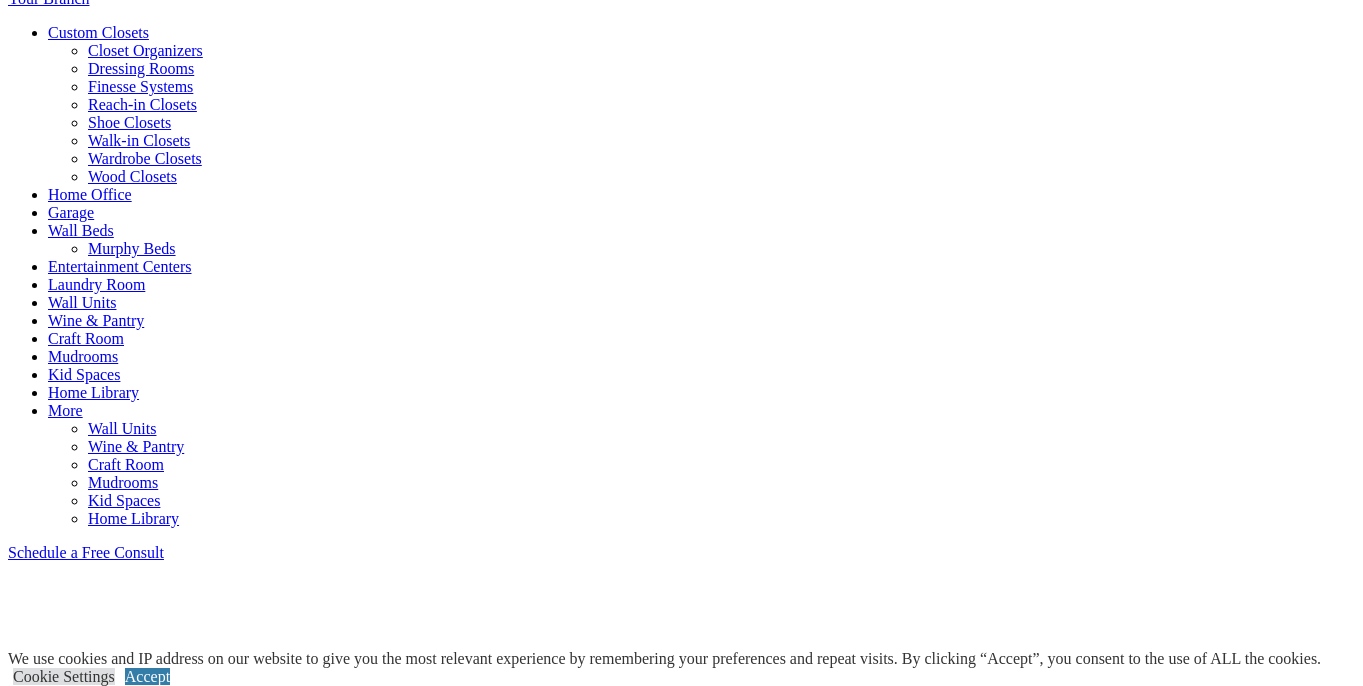 click at bounding box center (965, 12793) 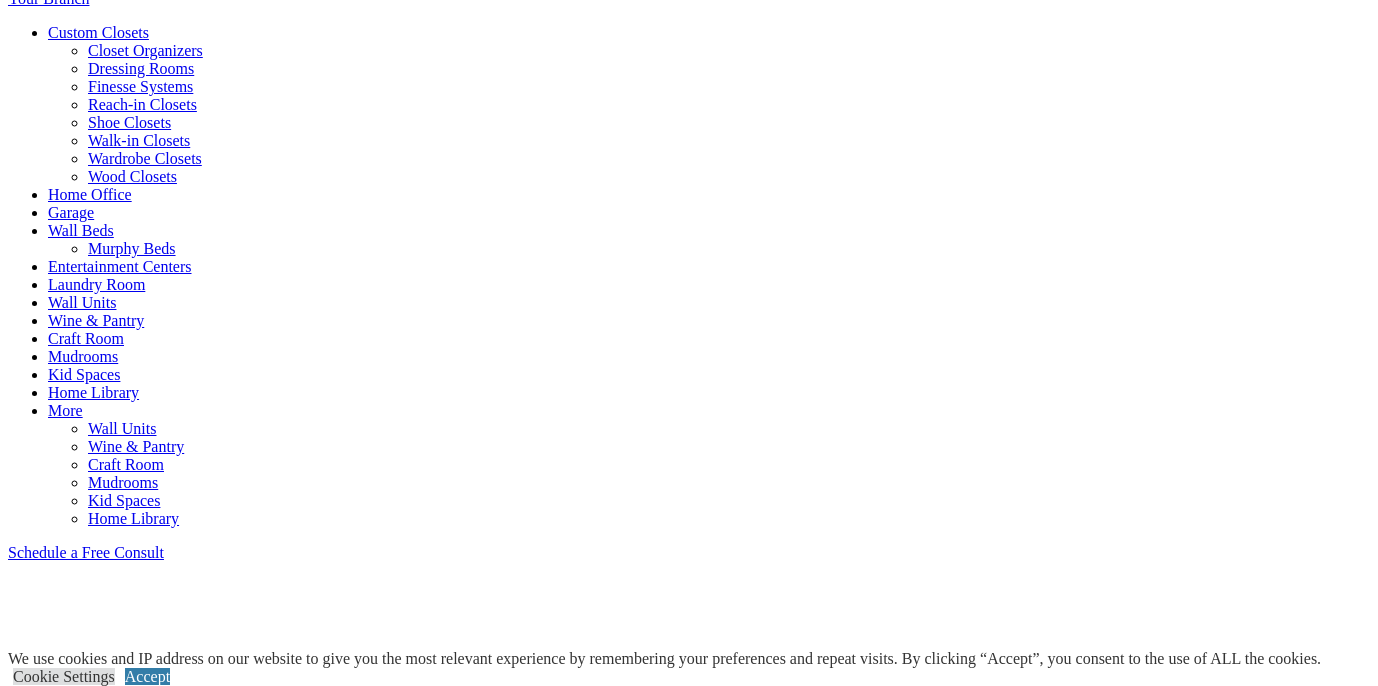 click at bounding box center [689, 29594] 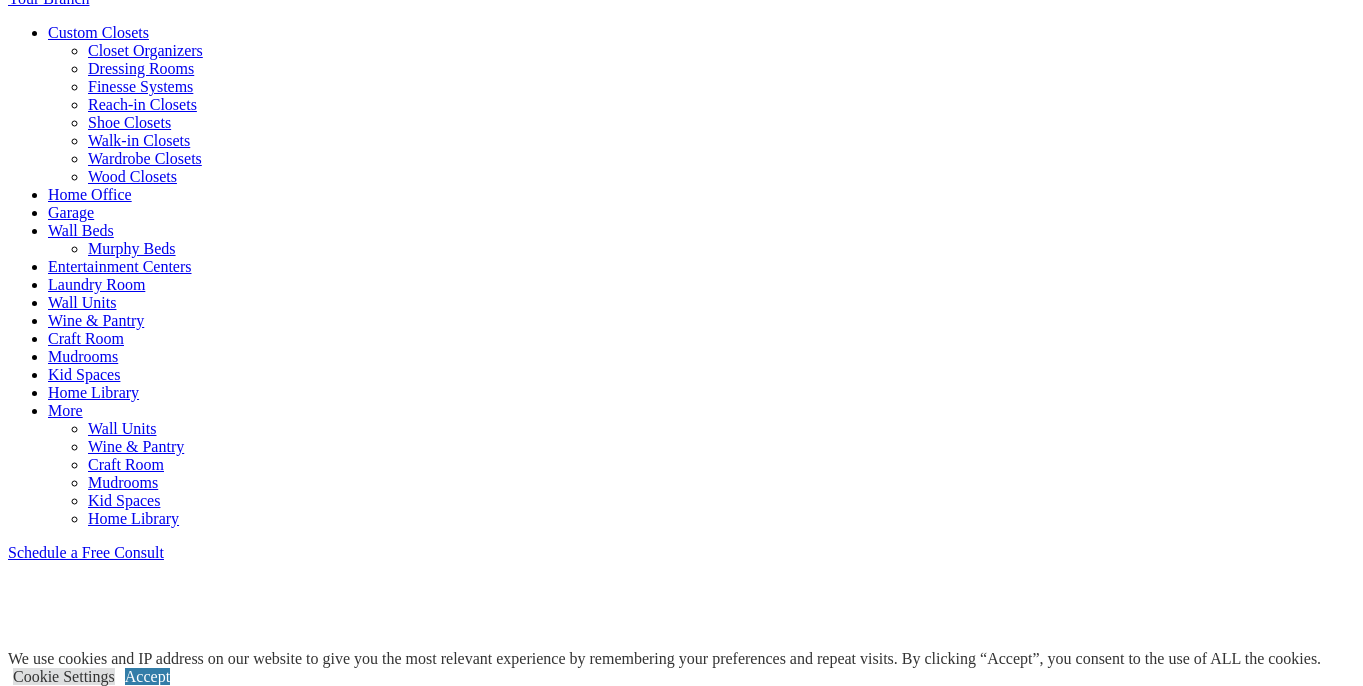click at bounding box center [1157, 12793] 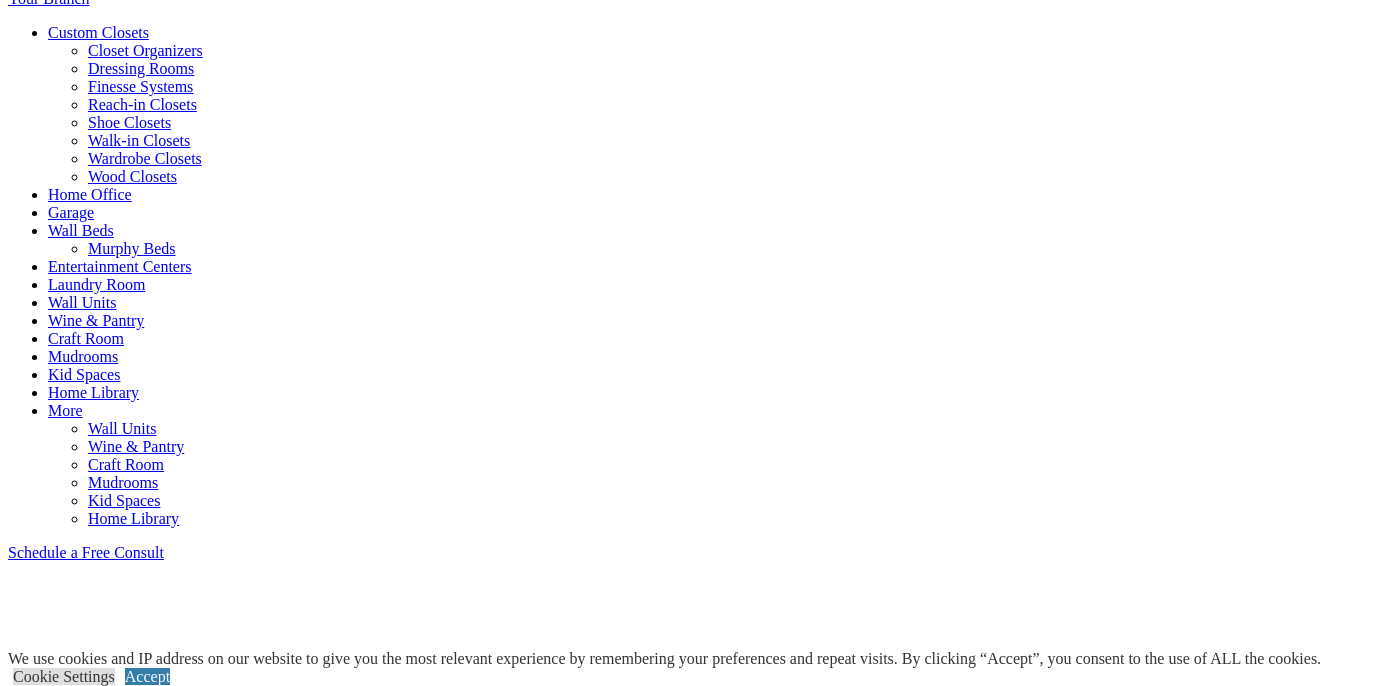 click at bounding box center [689, 29594] 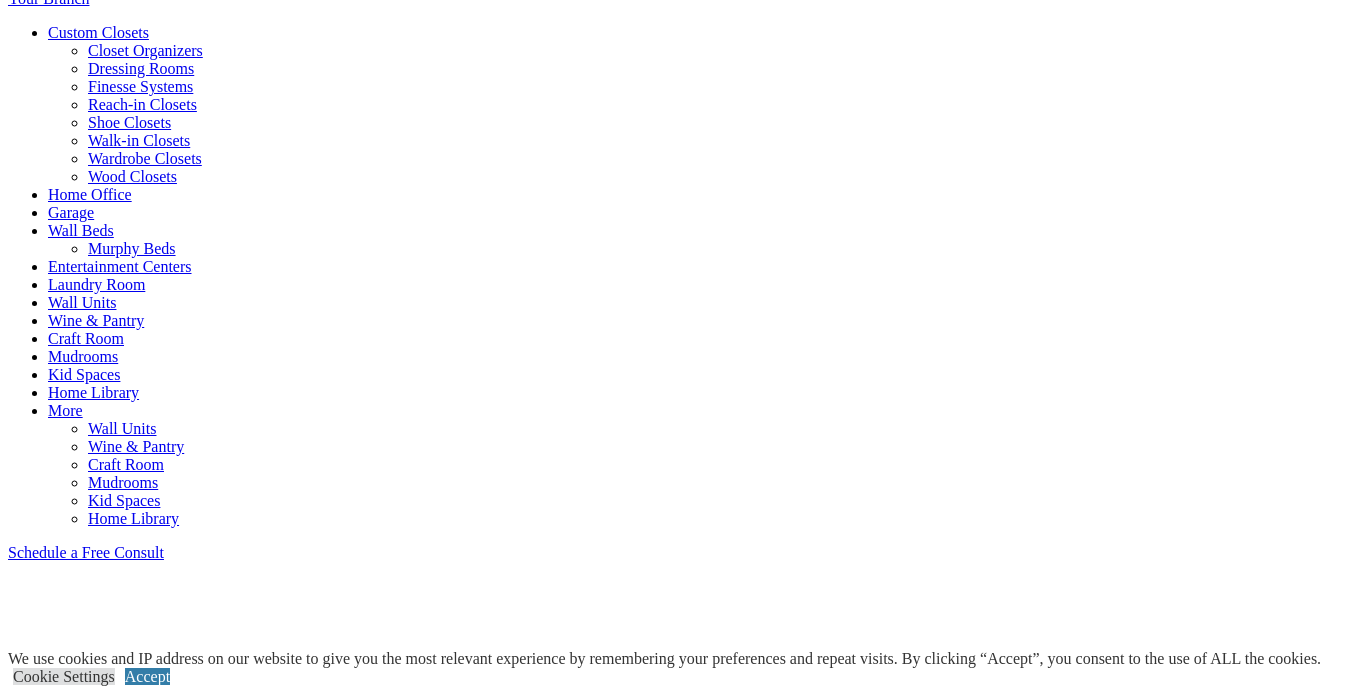 click at bounding box center (141, 12811) 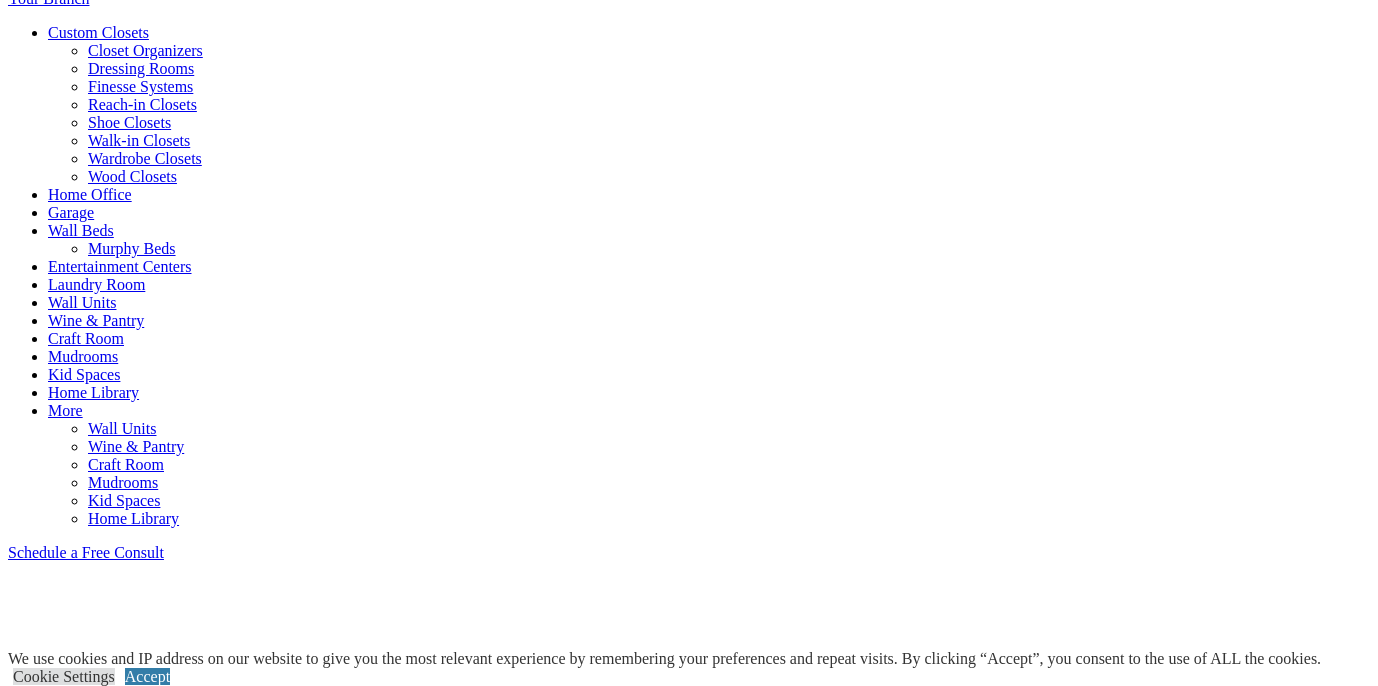 click at bounding box center [689, 29594] 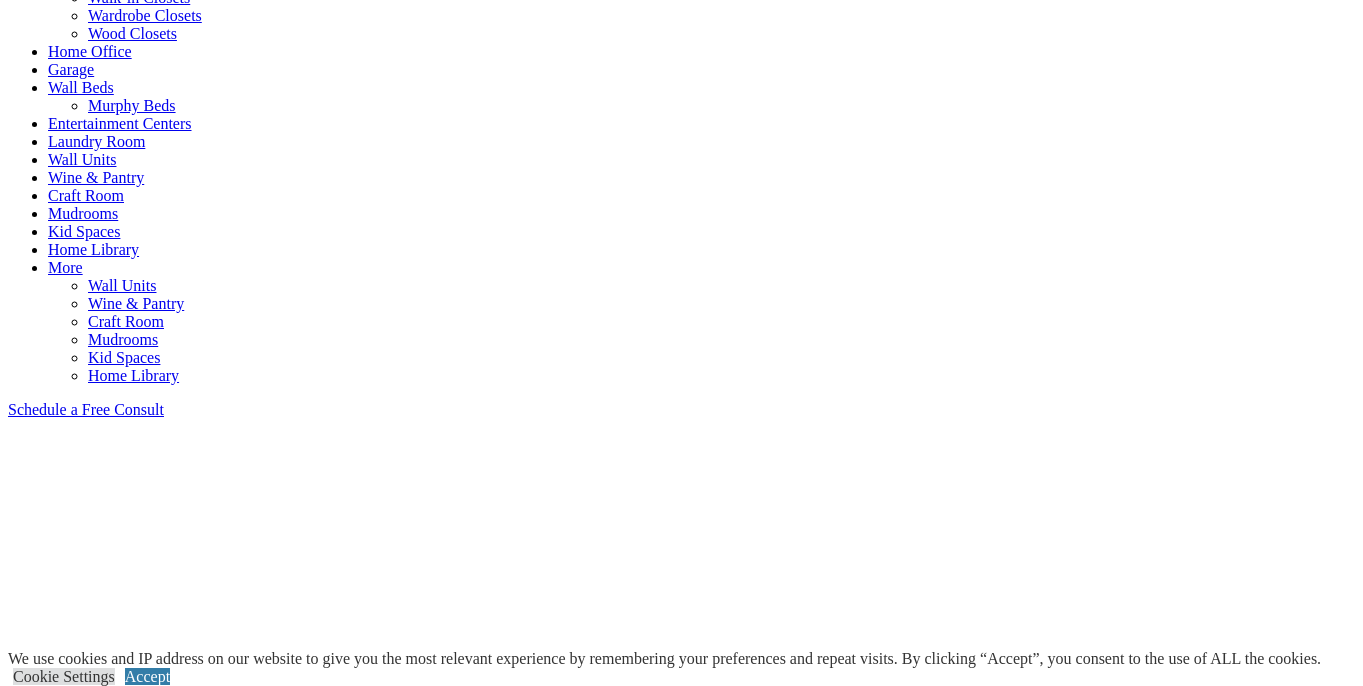 scroll, scrollTop: 1000, scrollLeft: 0, axis: vertical 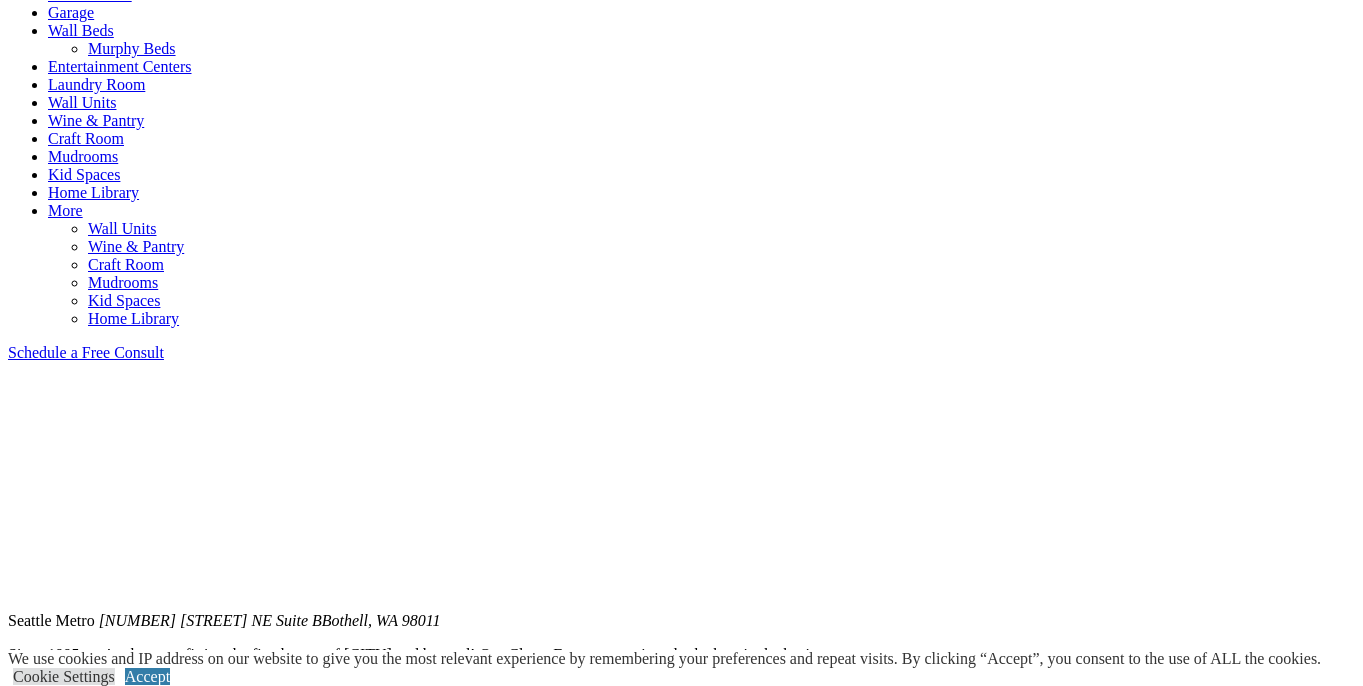 click at bounding box center (416, 12611) 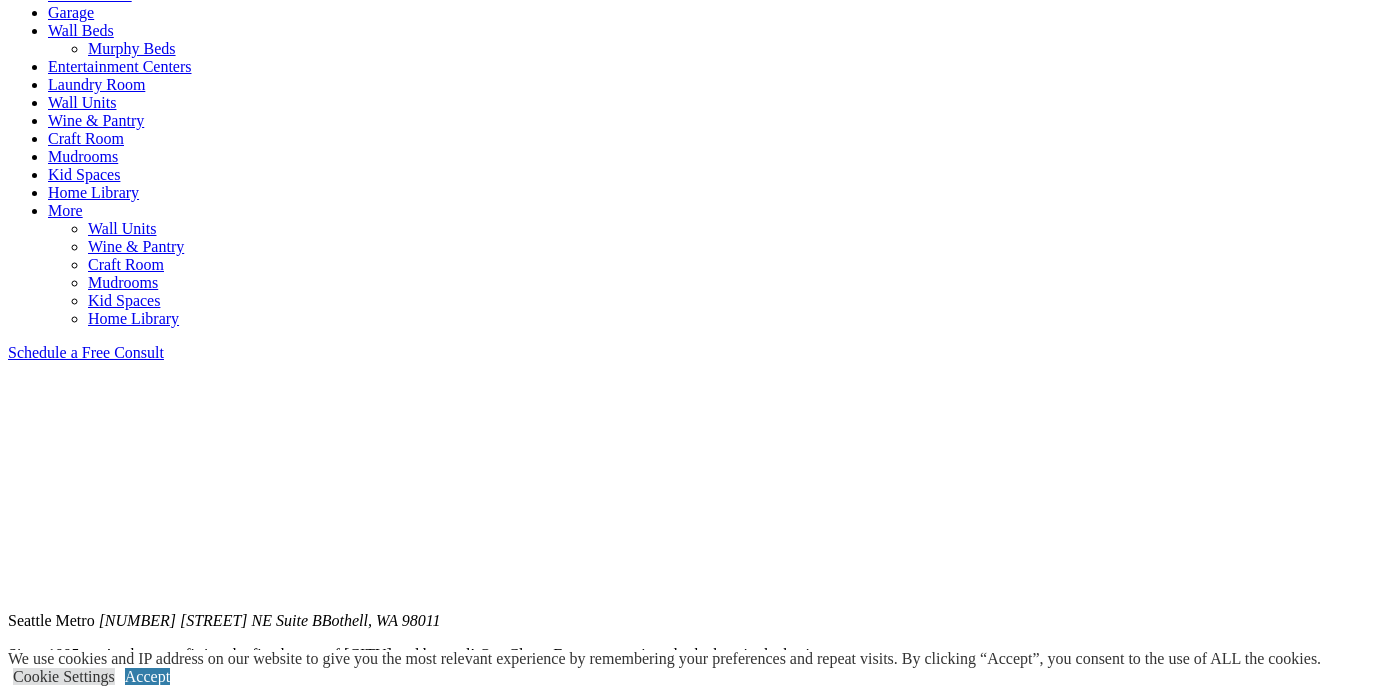click at bounding box center (689, 29394) 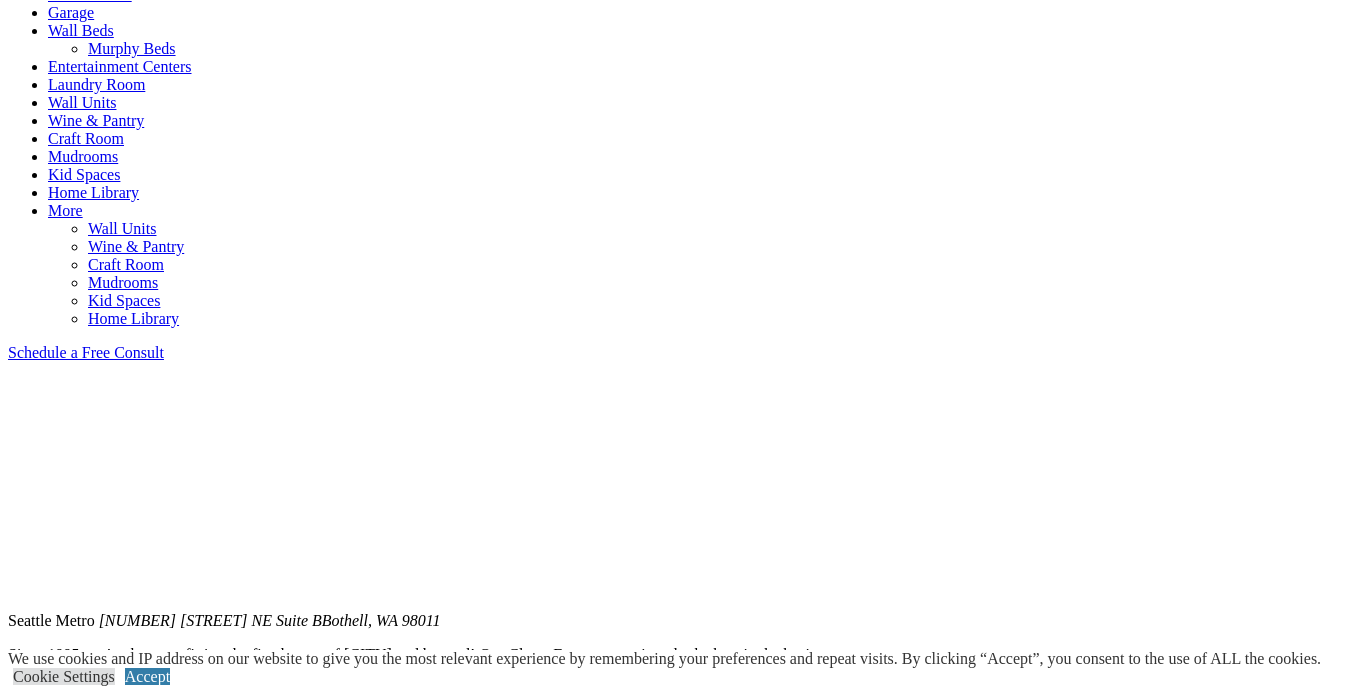 click at bounding box center [649, 12611] 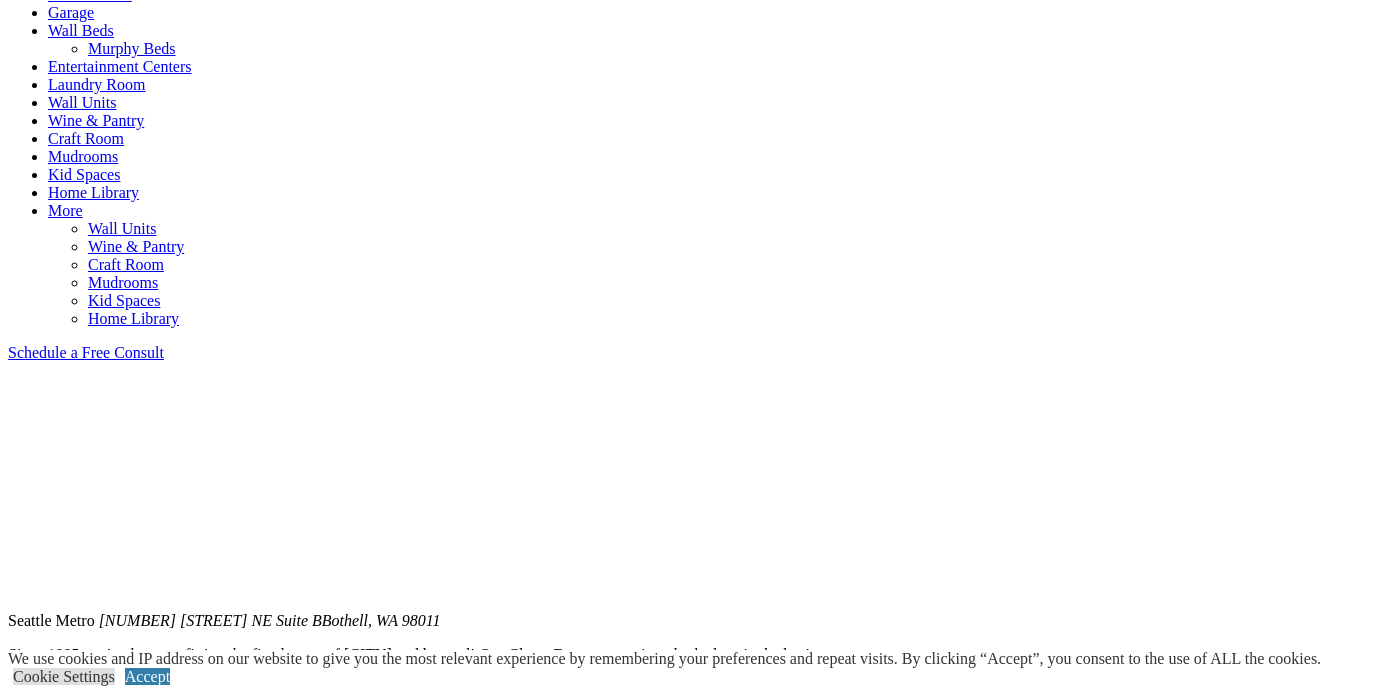 click at bounding box center (689, 29394) 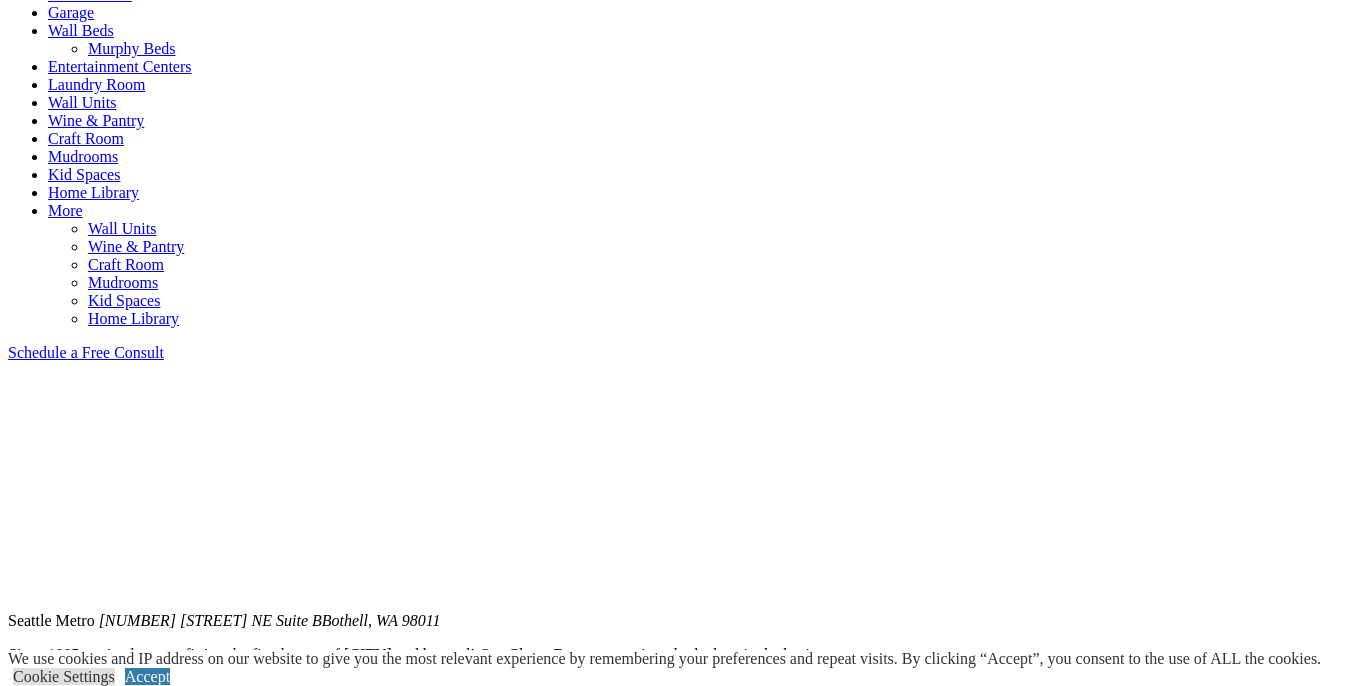 click at bounding box center [805, 12611] 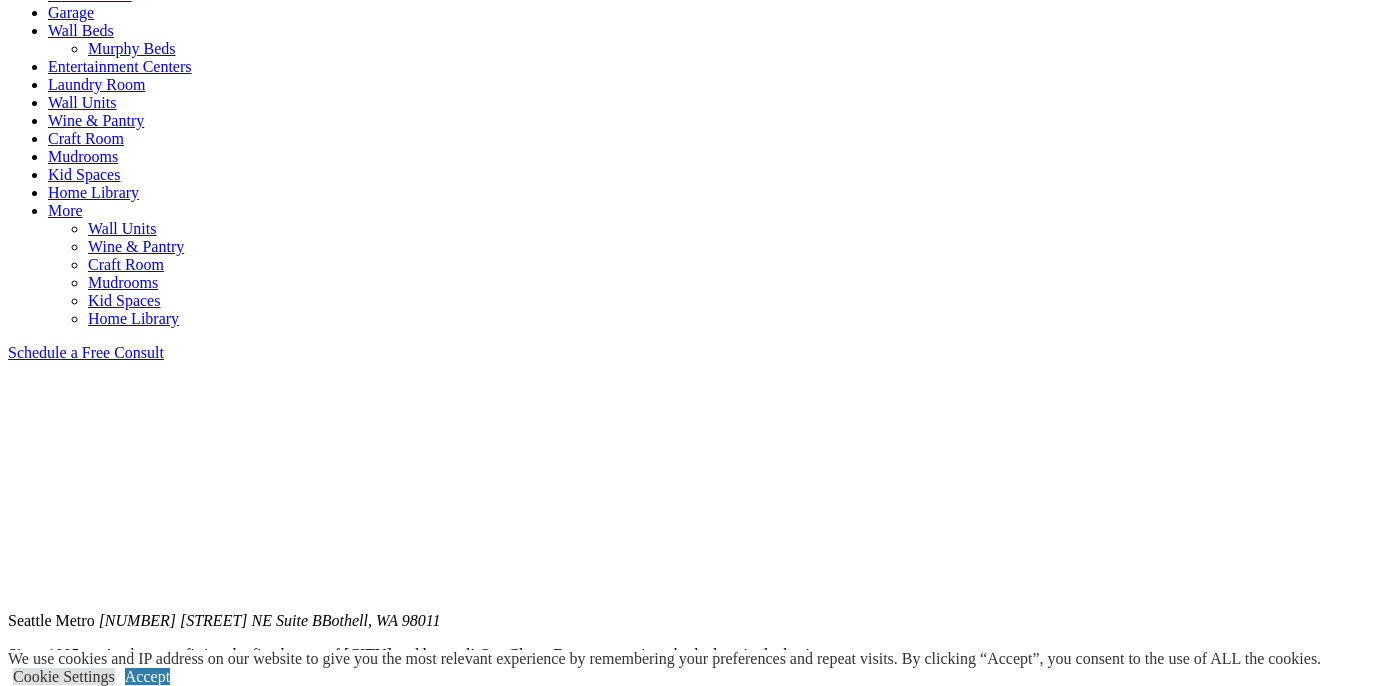 click at bounding box center [689, 29394] 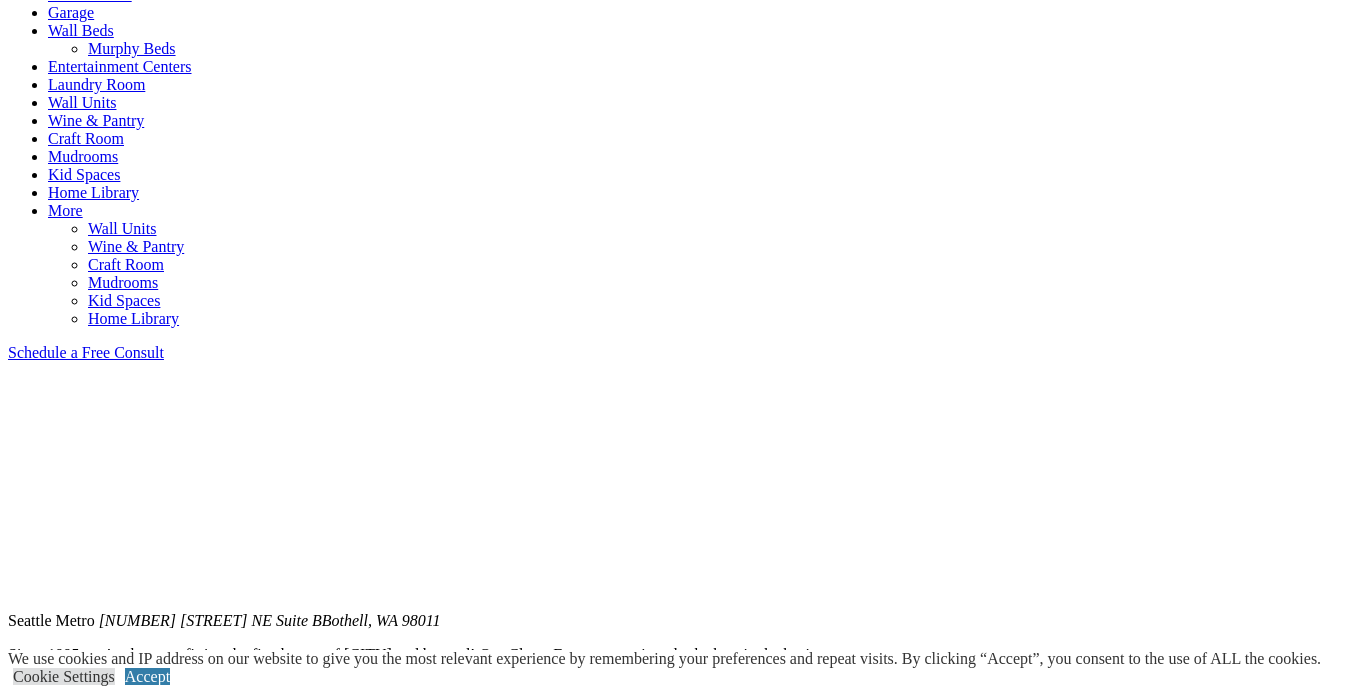 click at bounding box center [984, 12611] 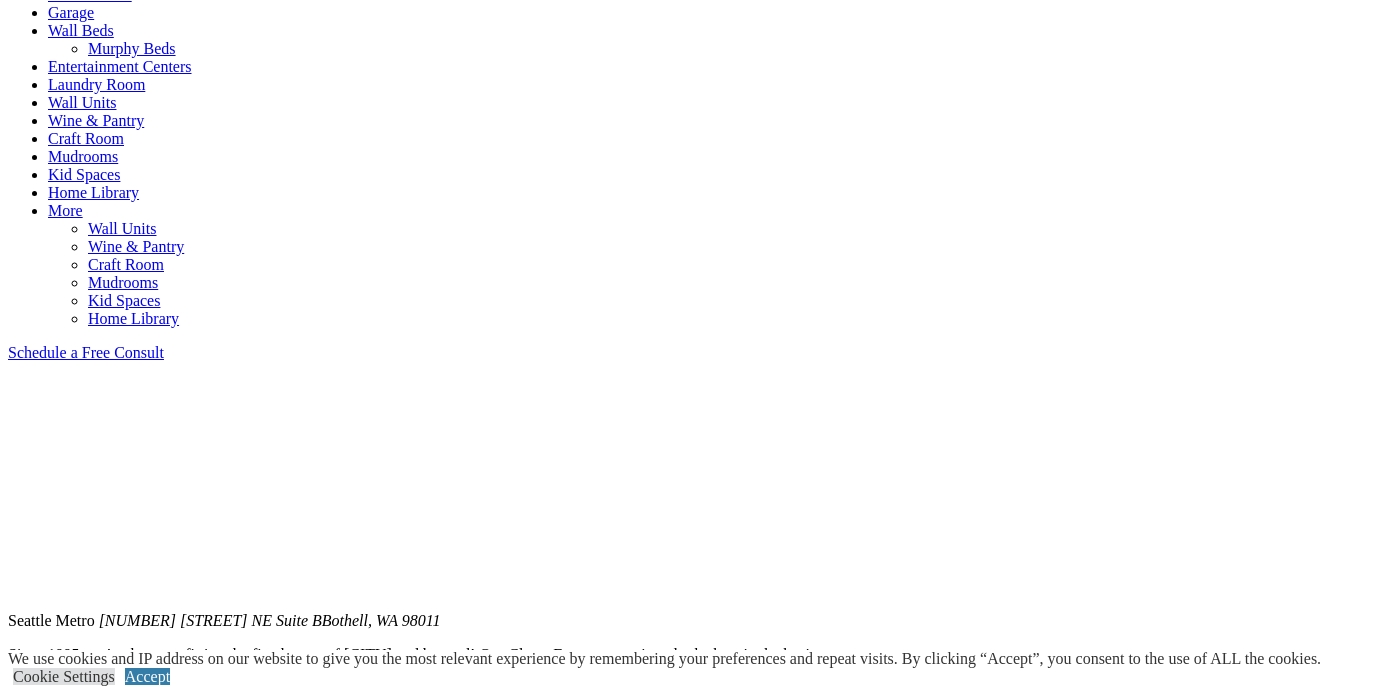 click at bounding box center (689, 29394) 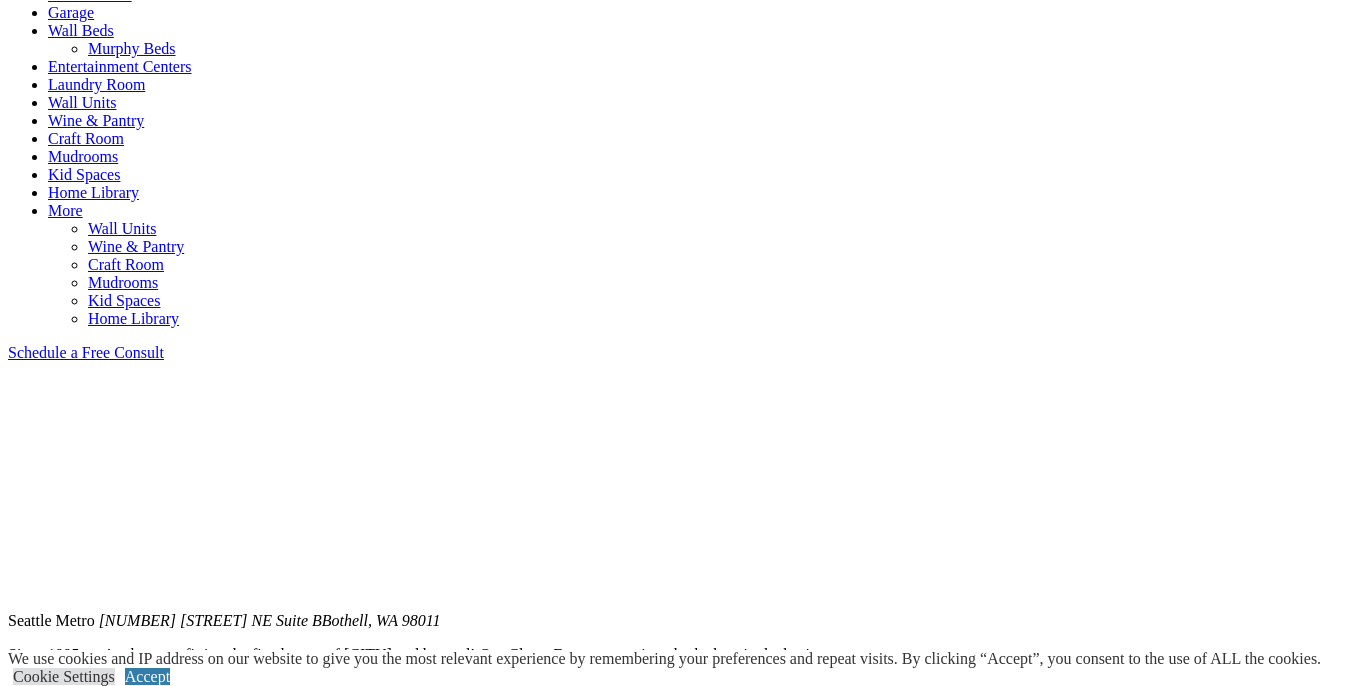 click at bounding box center (135, 12629) 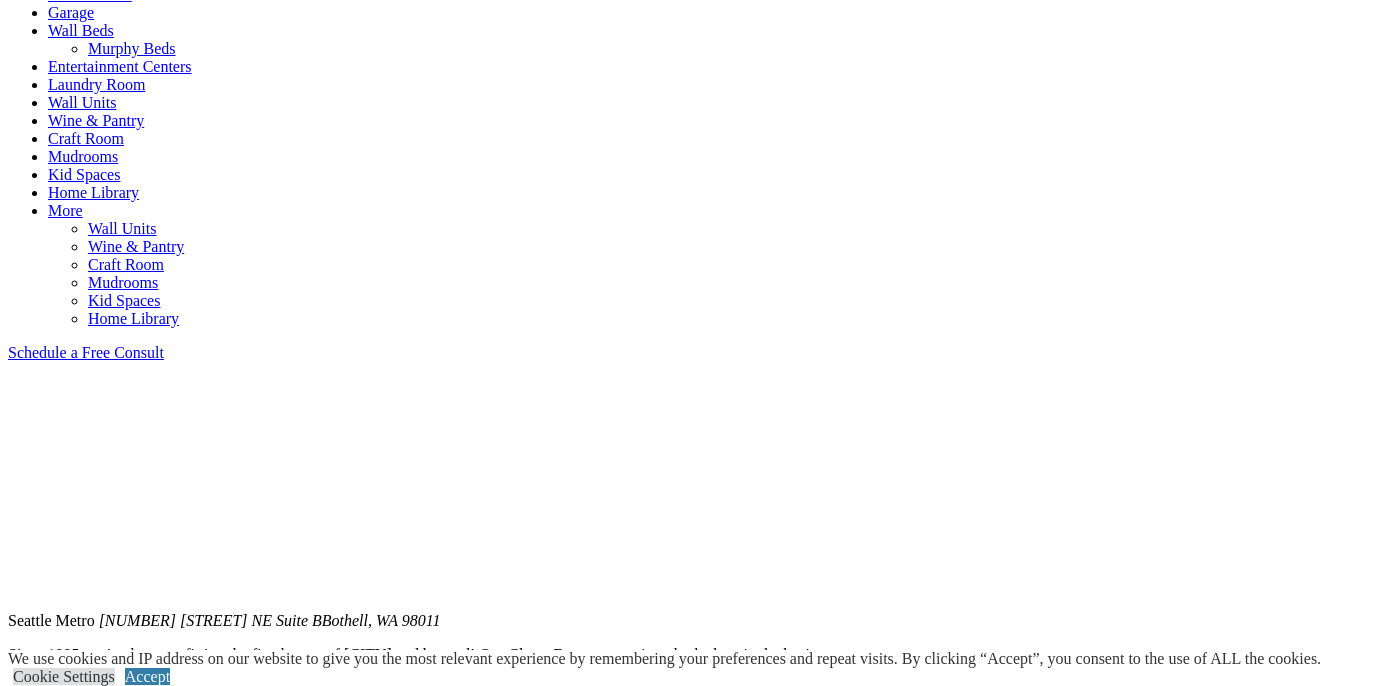 click at bounding box center (689, 29394) 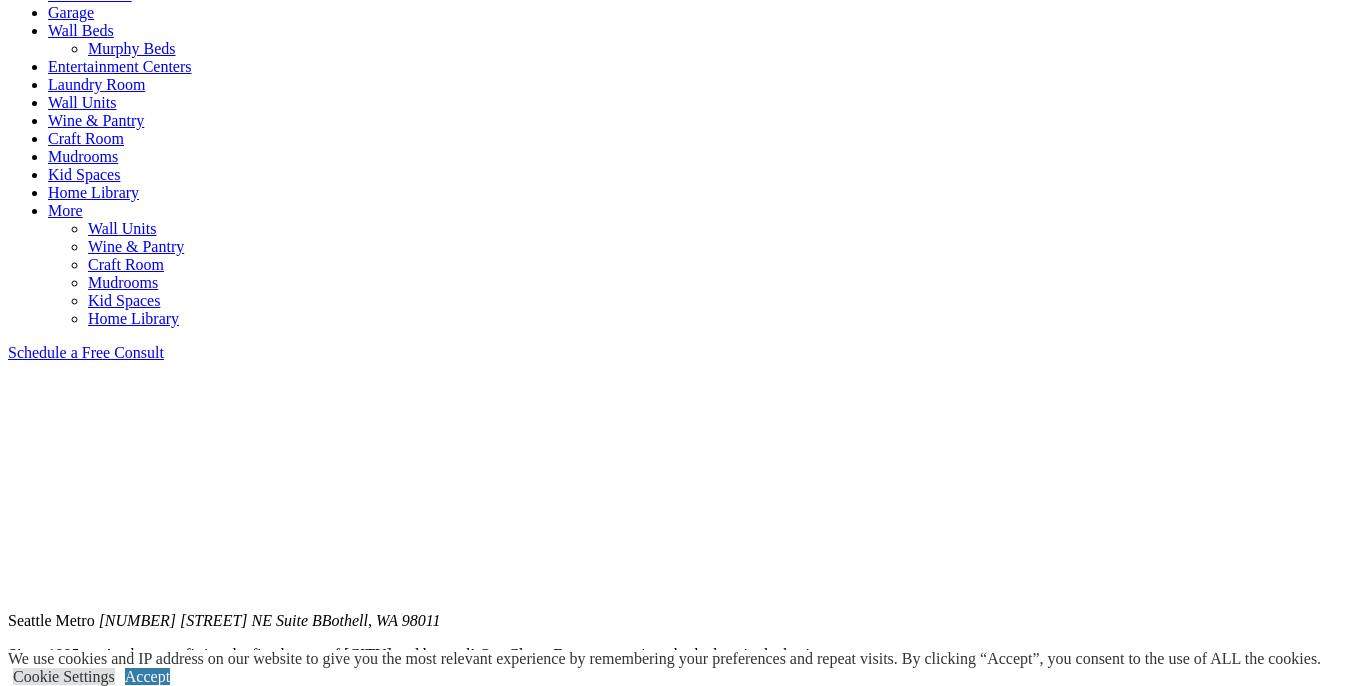 click at bounding box center [376, 12629] 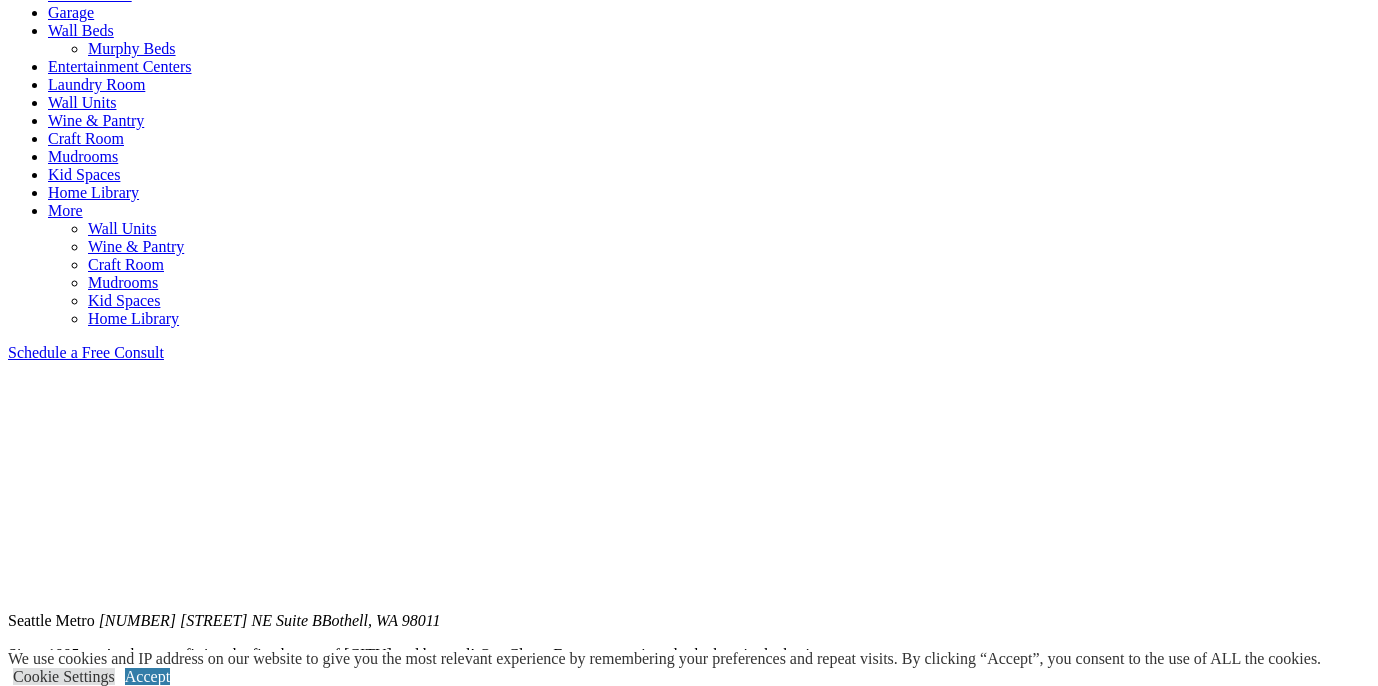 click at bounding box center (689, 29394) 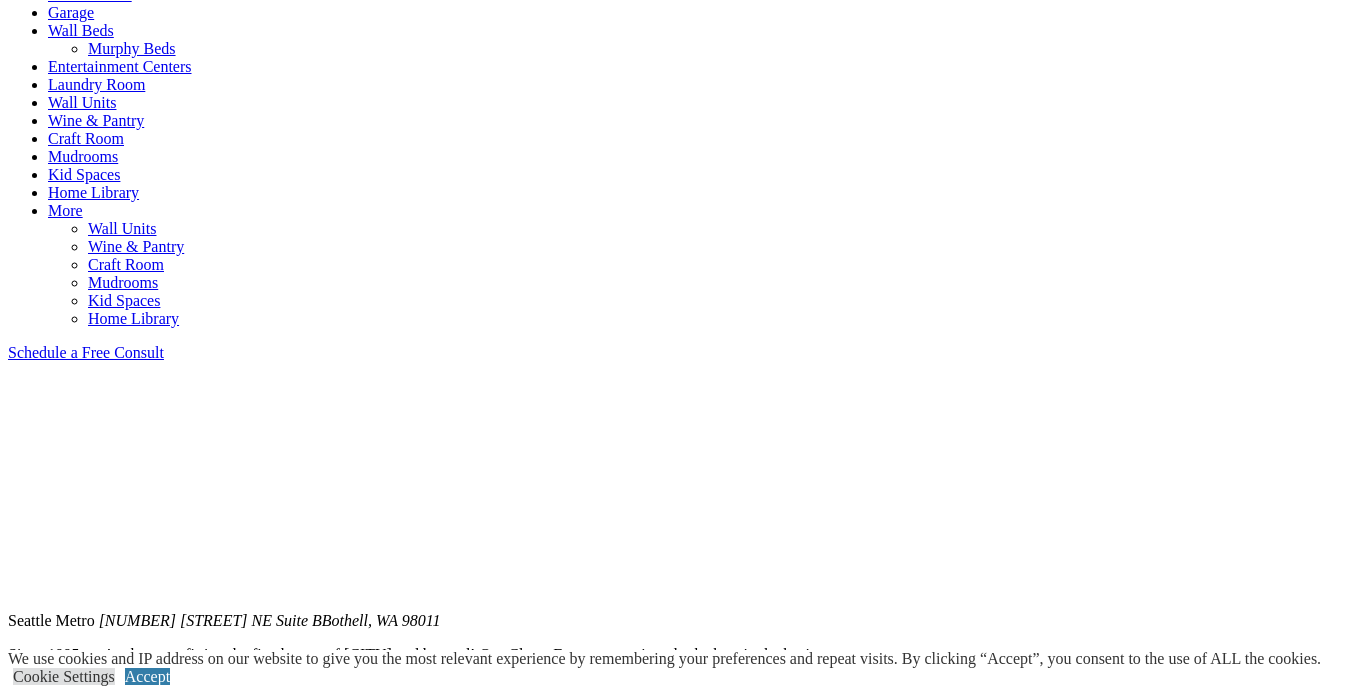 click at bounding box center (608, 12629) 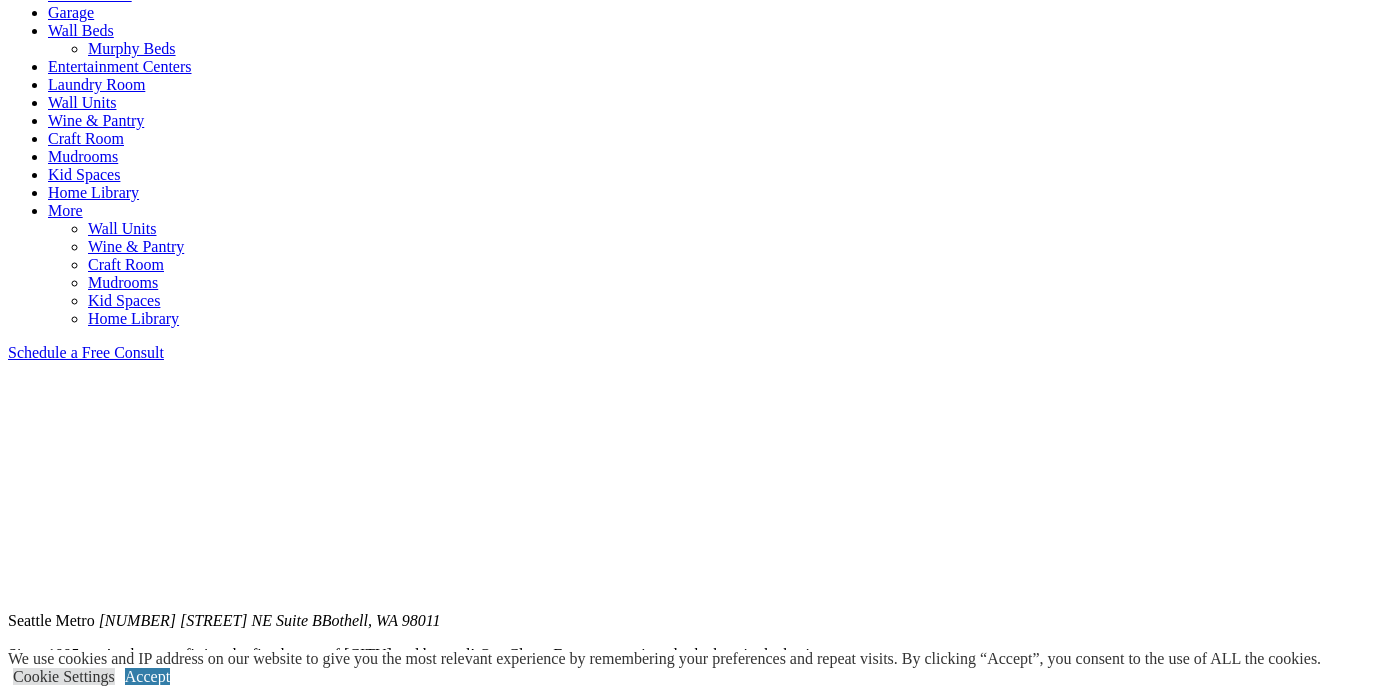 click at bounding box center [689, 29394] 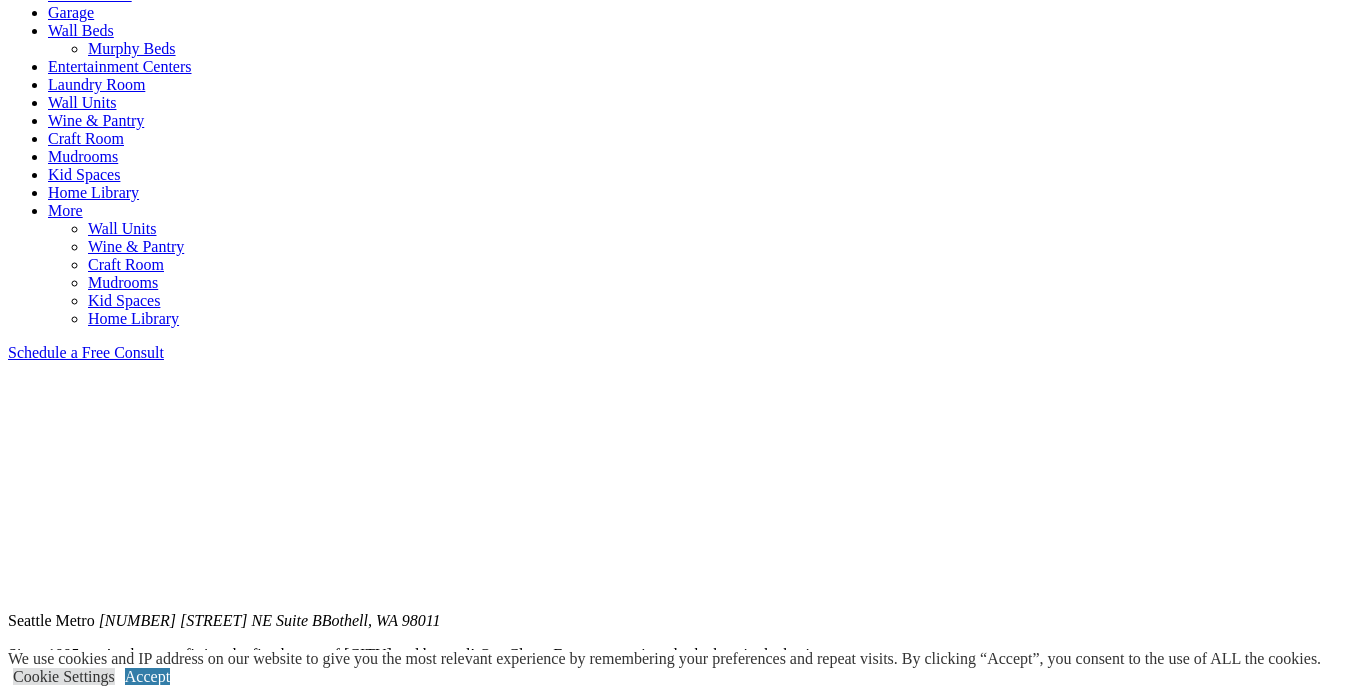 click at bounding box center [849, 12629] 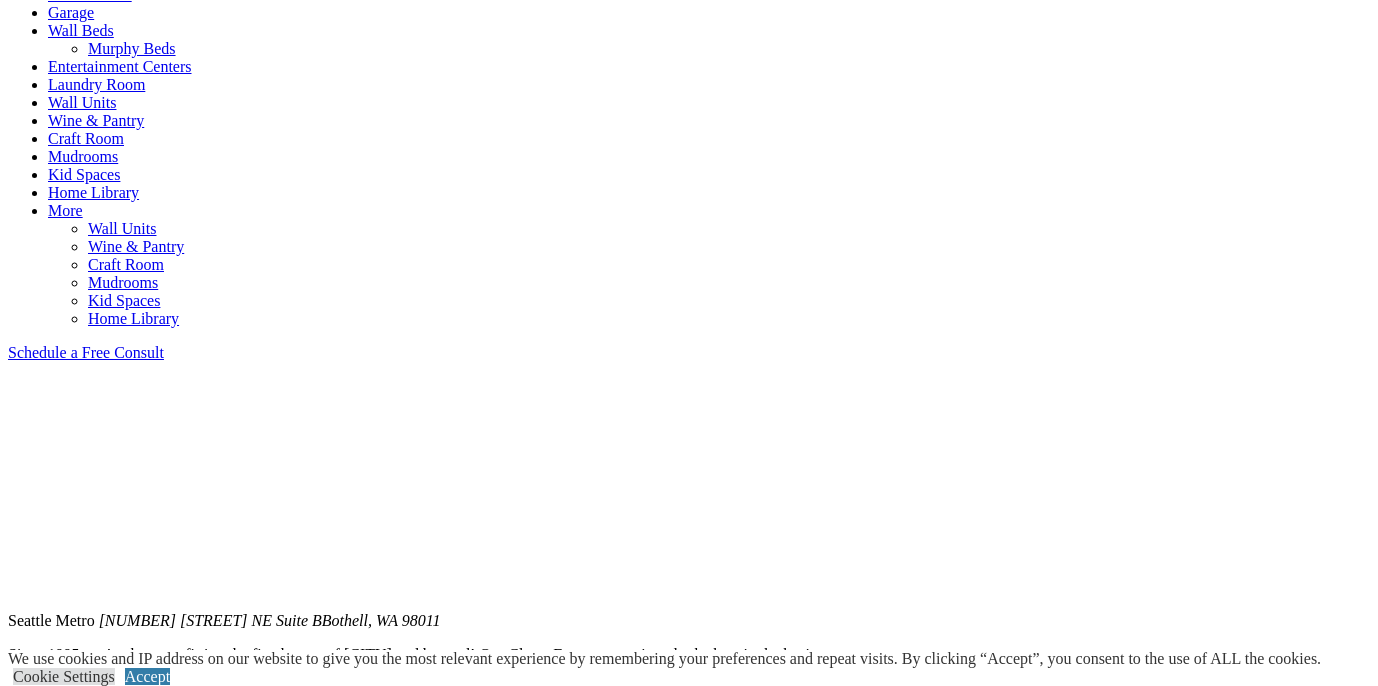 click at bounding box center (689, 29394) 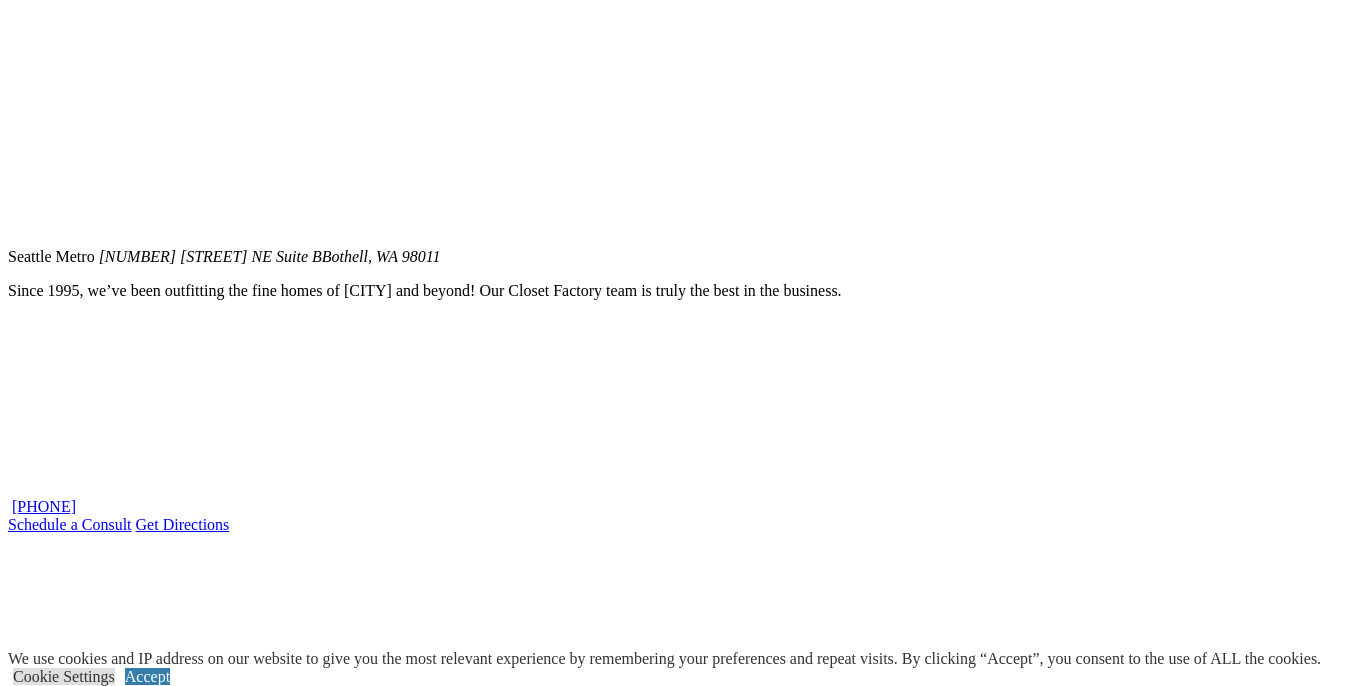 scroll, scrollTop: 1400, scrollLeft: 0, axis: vertical 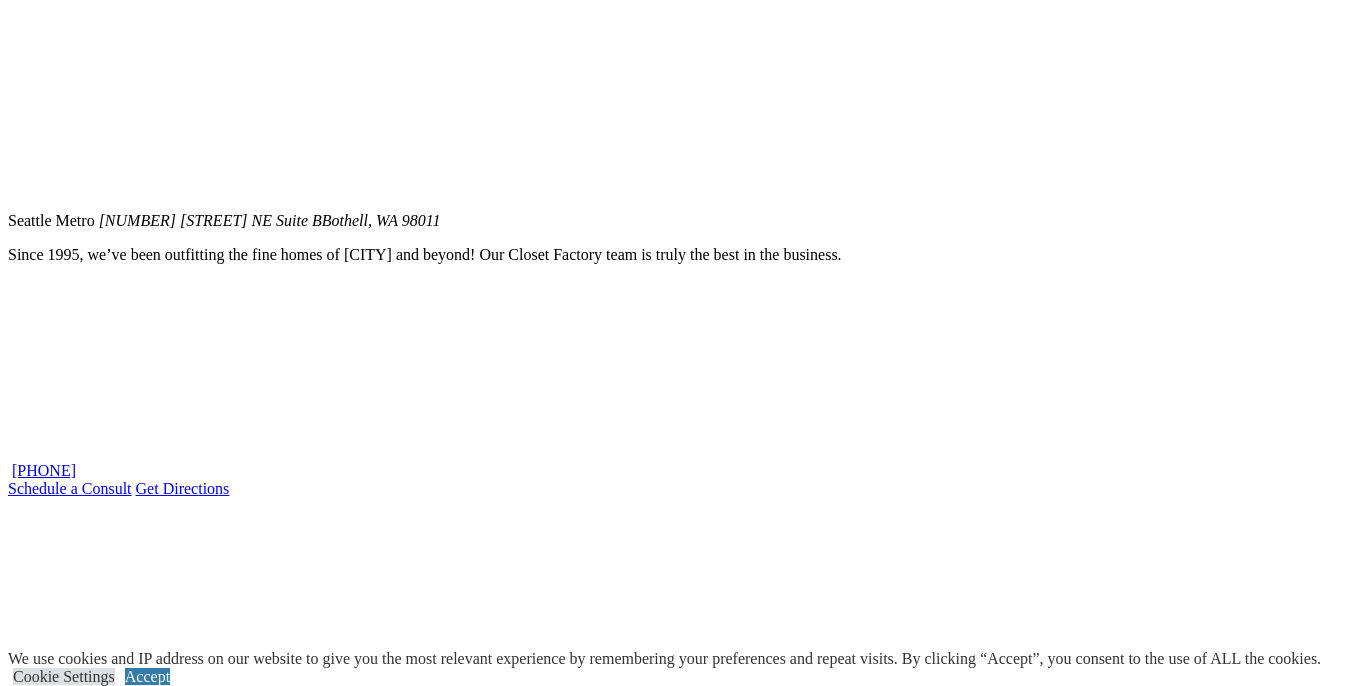 click on "Expand List" at bounding box center (47, 12700) 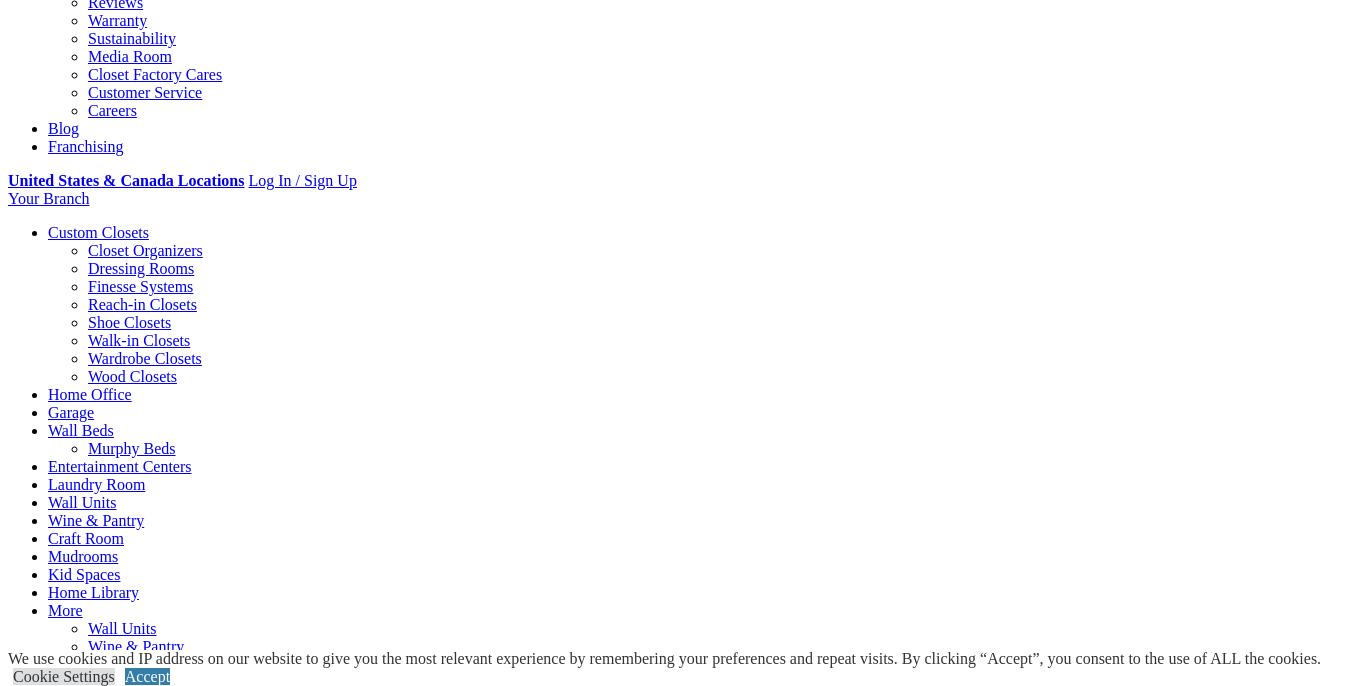 scroll, scrollTop: 500, scrollLeft: 0, axis: vertical 